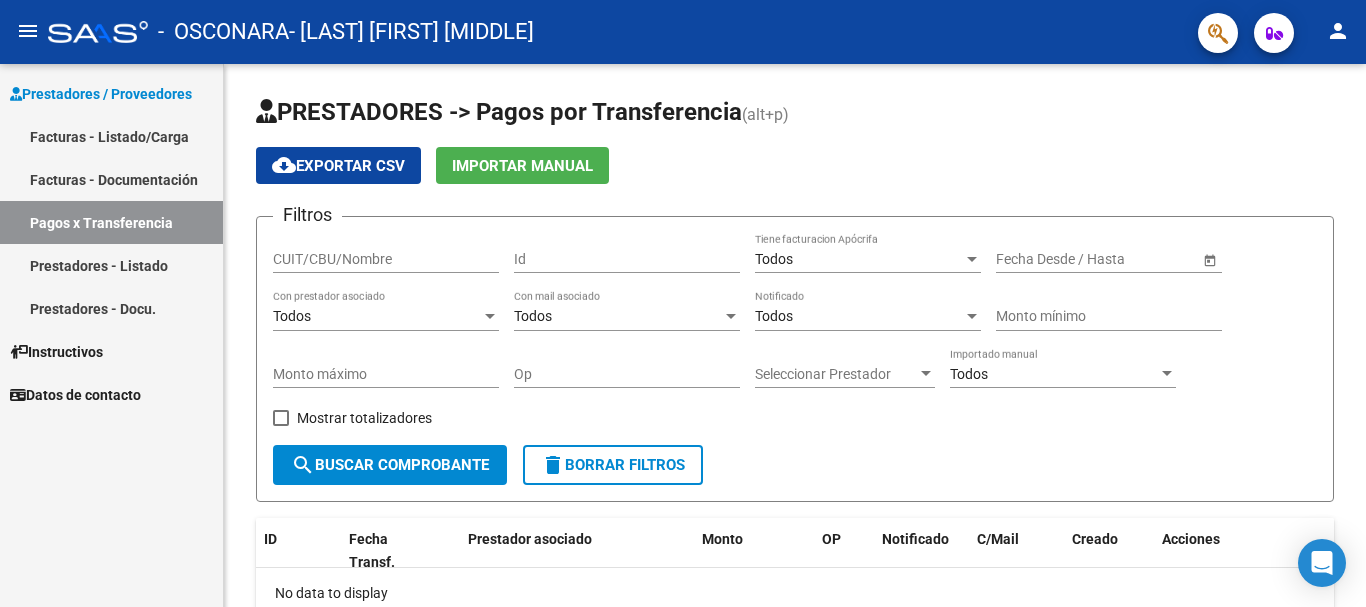 scroll, scrollTop: 0, scrollLeft: 0, axis: both 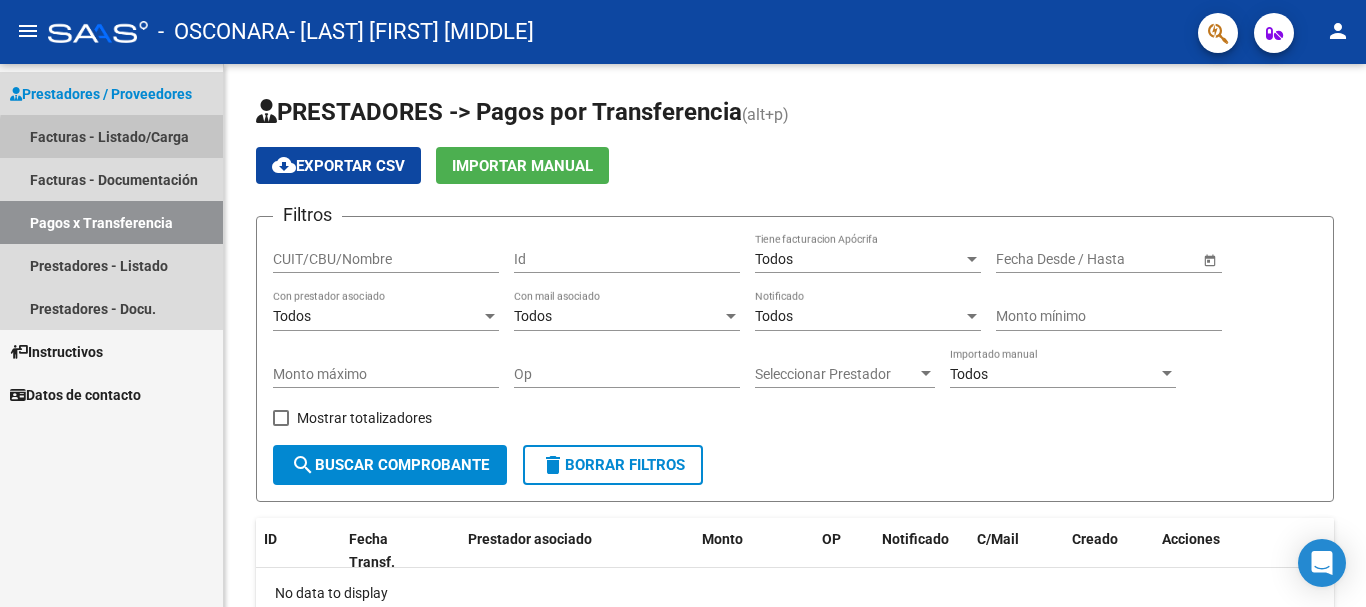 click on "Facturas - Listado/Carga" at bounding box center (111, 136) 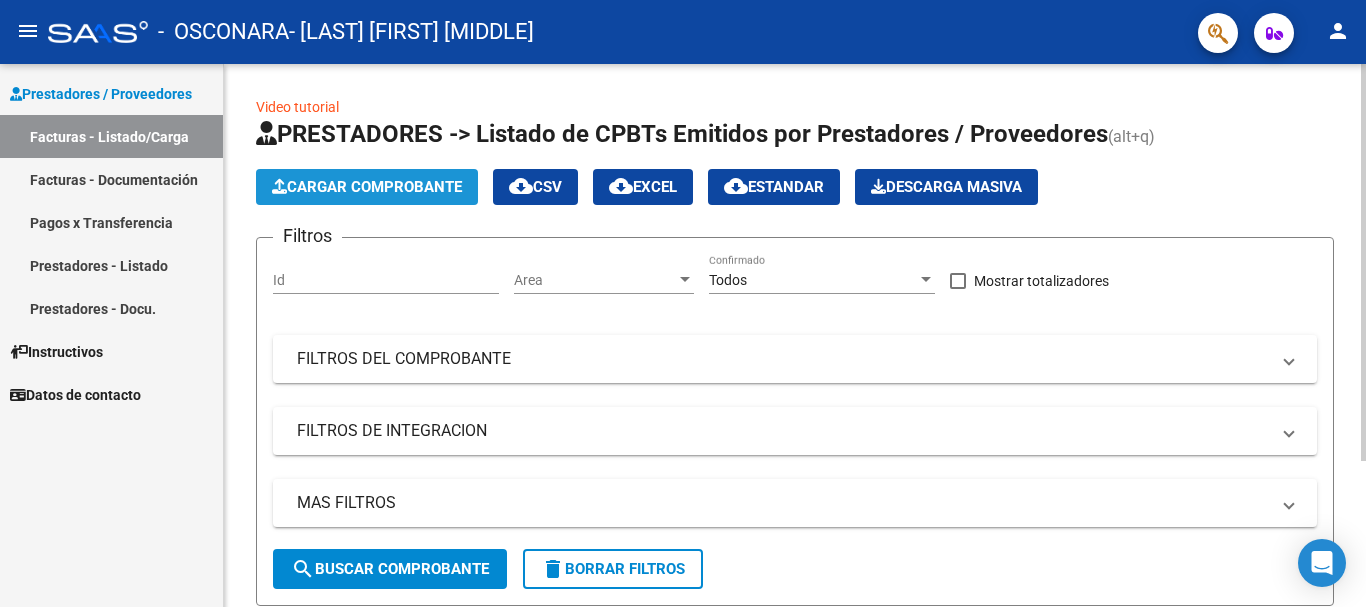 click on "Cargar Comprobante" 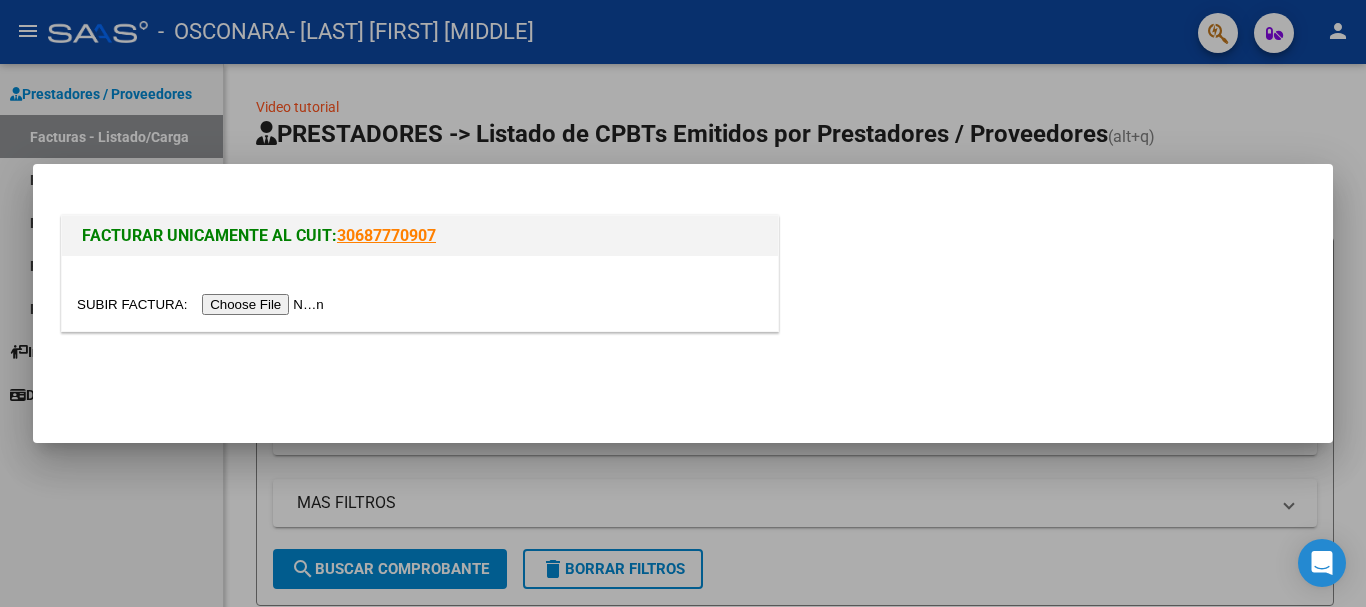 click at bounding box center (203, 304) 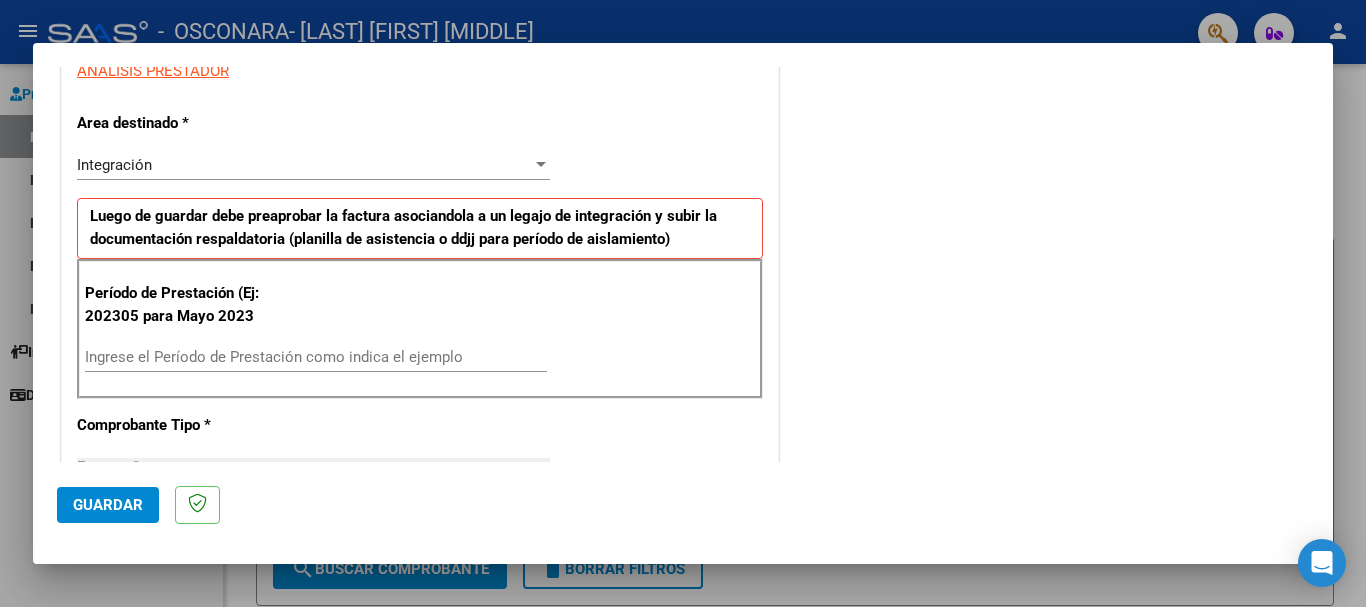 scroll, scrollTop: 400, scrollLeft: 0, axis: vertical 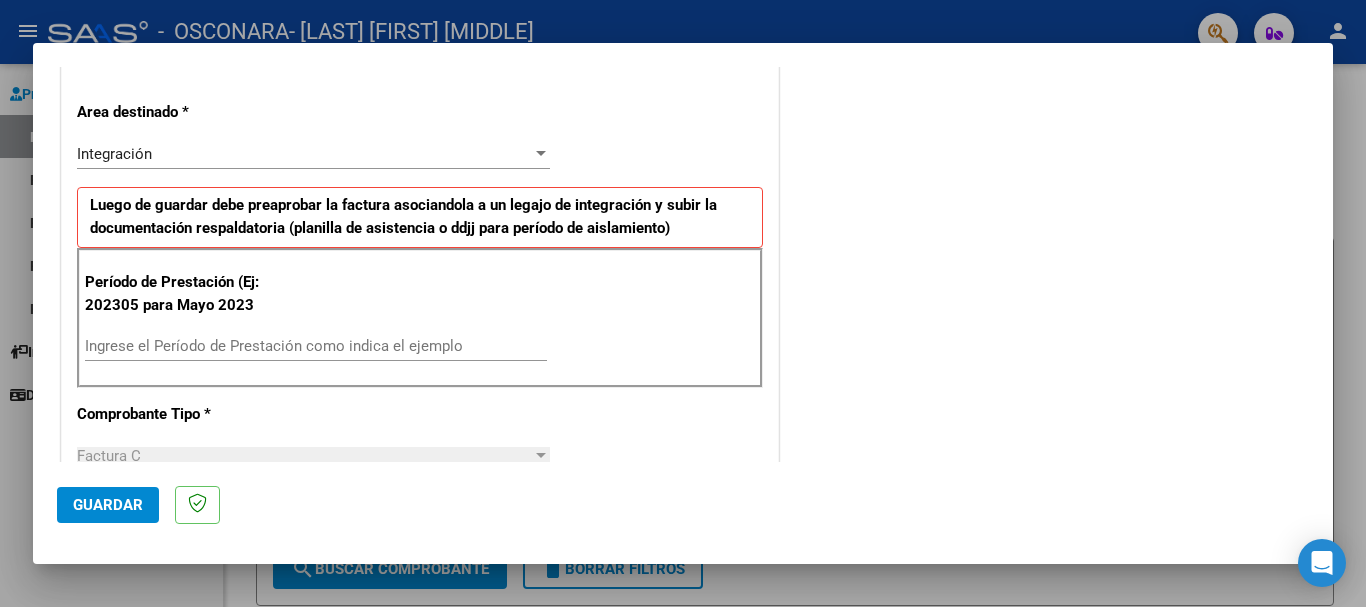 click on "Ingrese el Período de Prestación como indica el ejemplo" at bounding box center [316, 346] 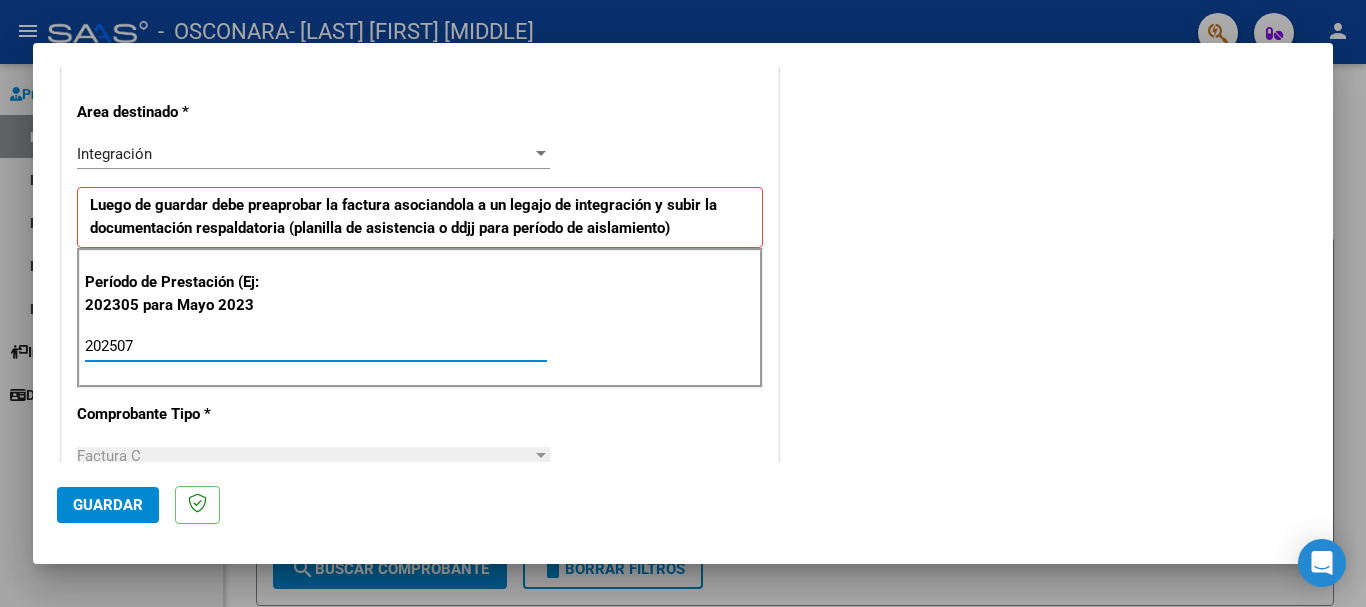 type on "202507" 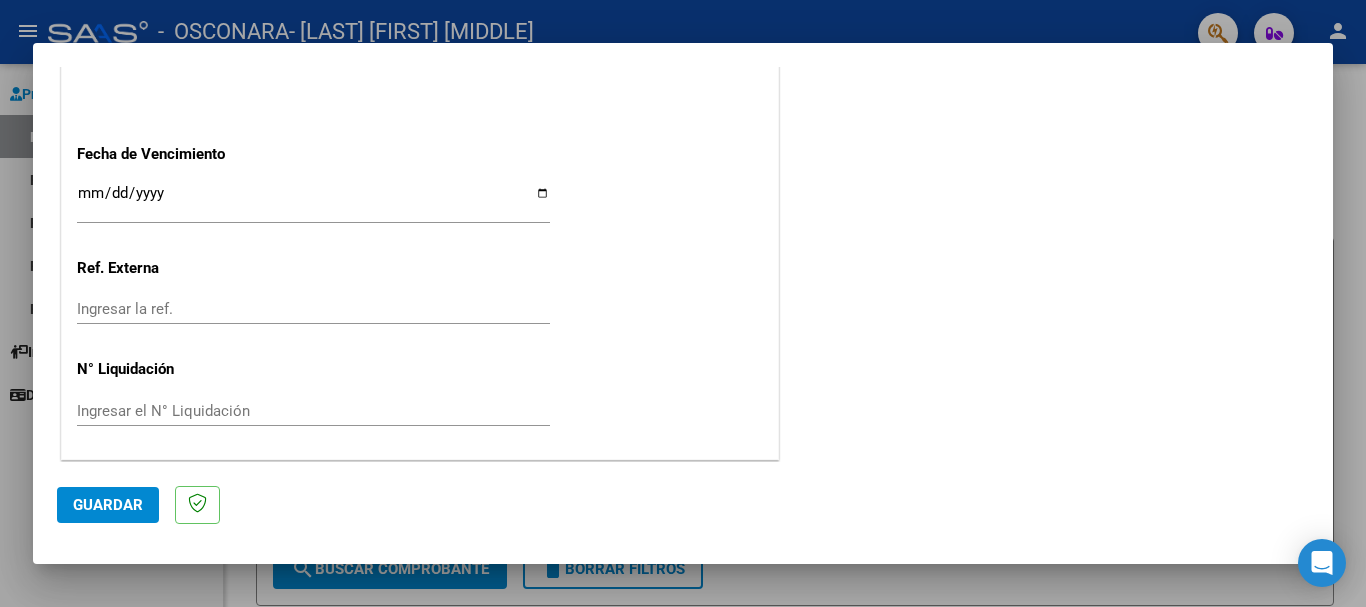 scroll, scrollTop: 1327, scrollLeft: 0, axis: vertical 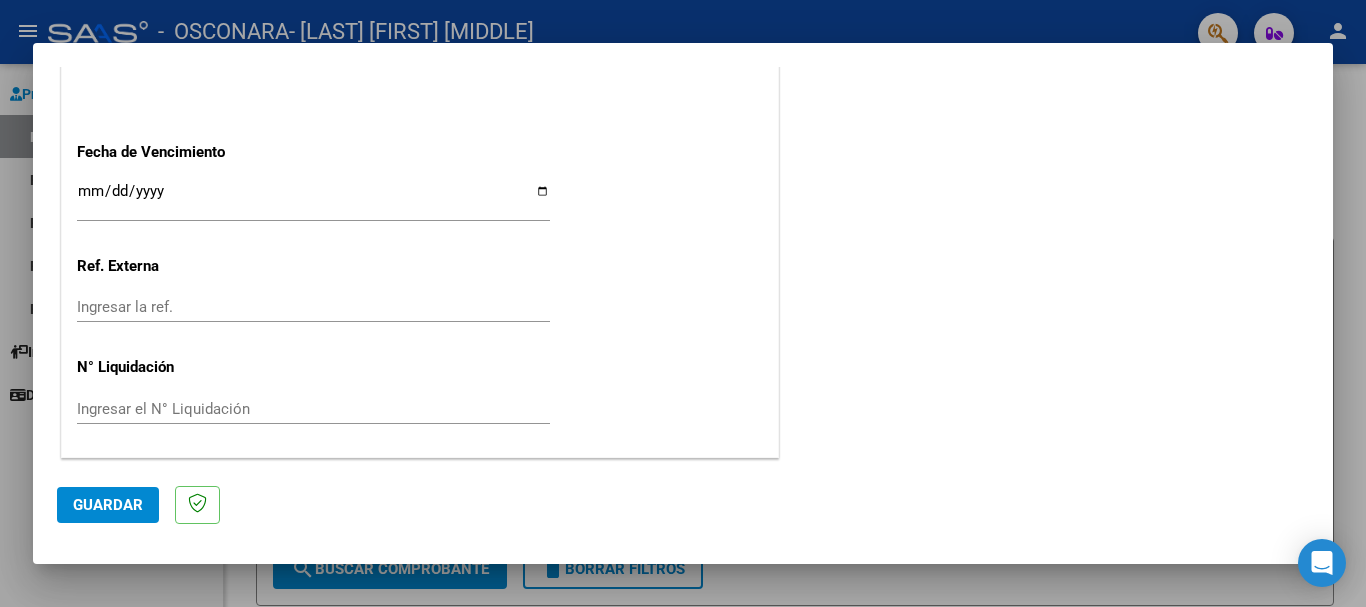 click on "Guardar" 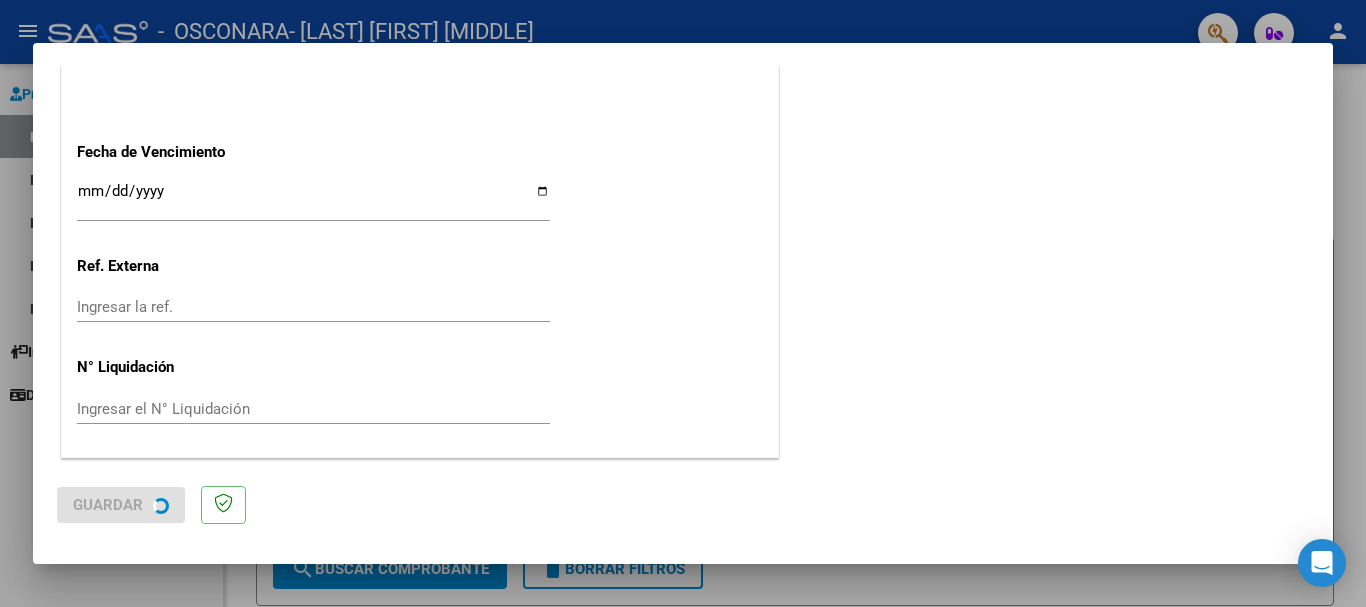 scroll, scrollTop: 0, scrollLeft: 0, axis: both 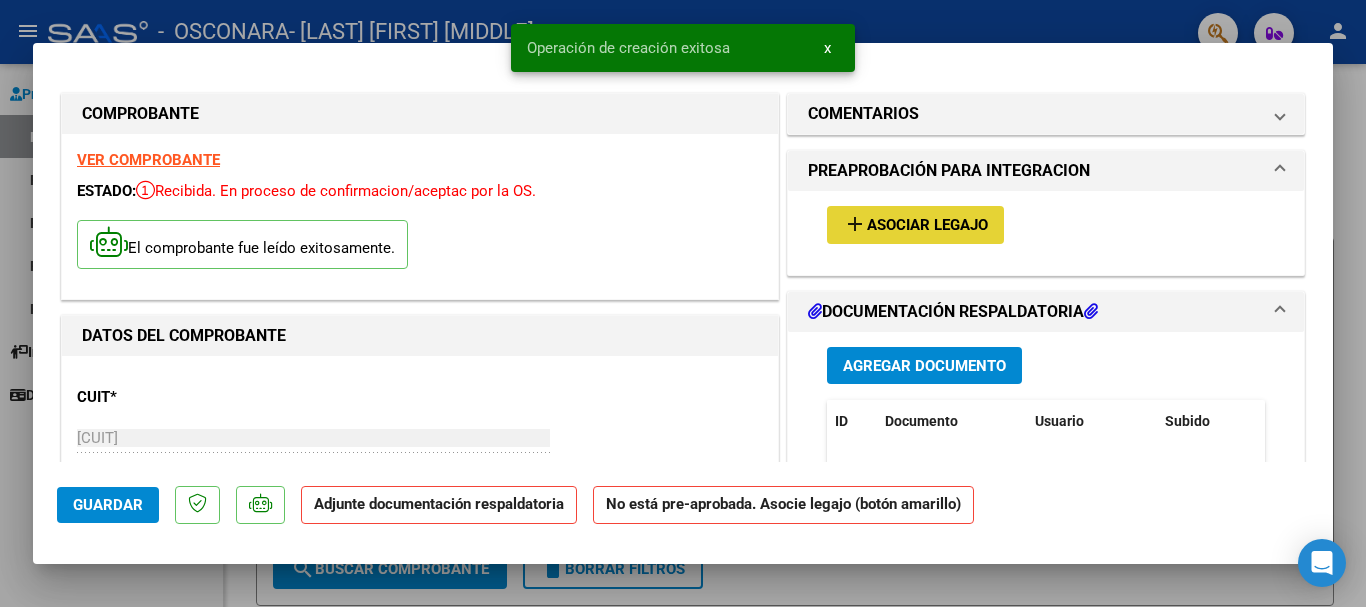 click on "Asociar Legajo" at bounding box center [927, 226] 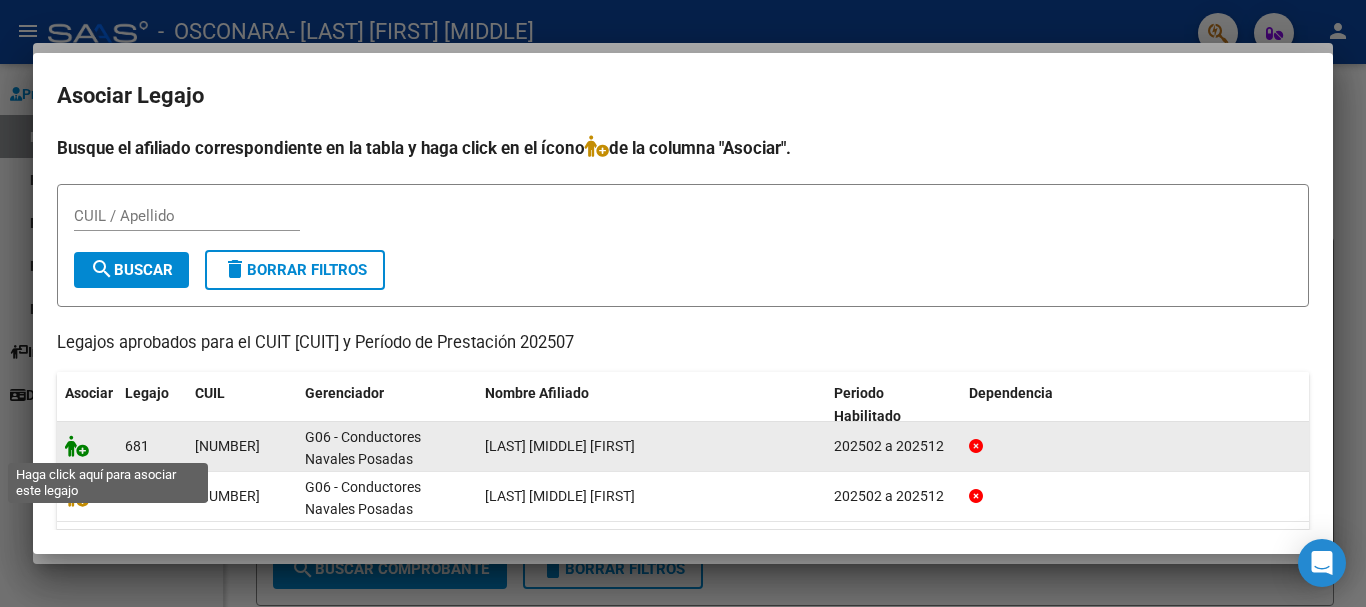 click 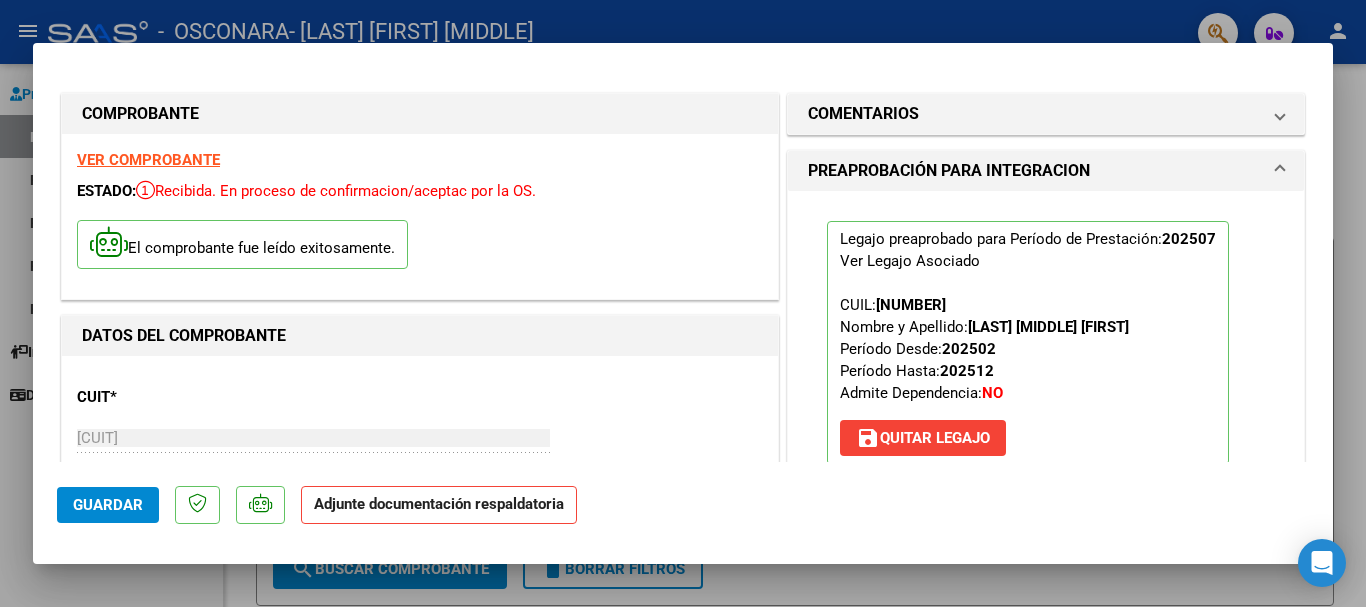 scroll, scrollTop: 300, scrollLeft: 0, axis: vertical 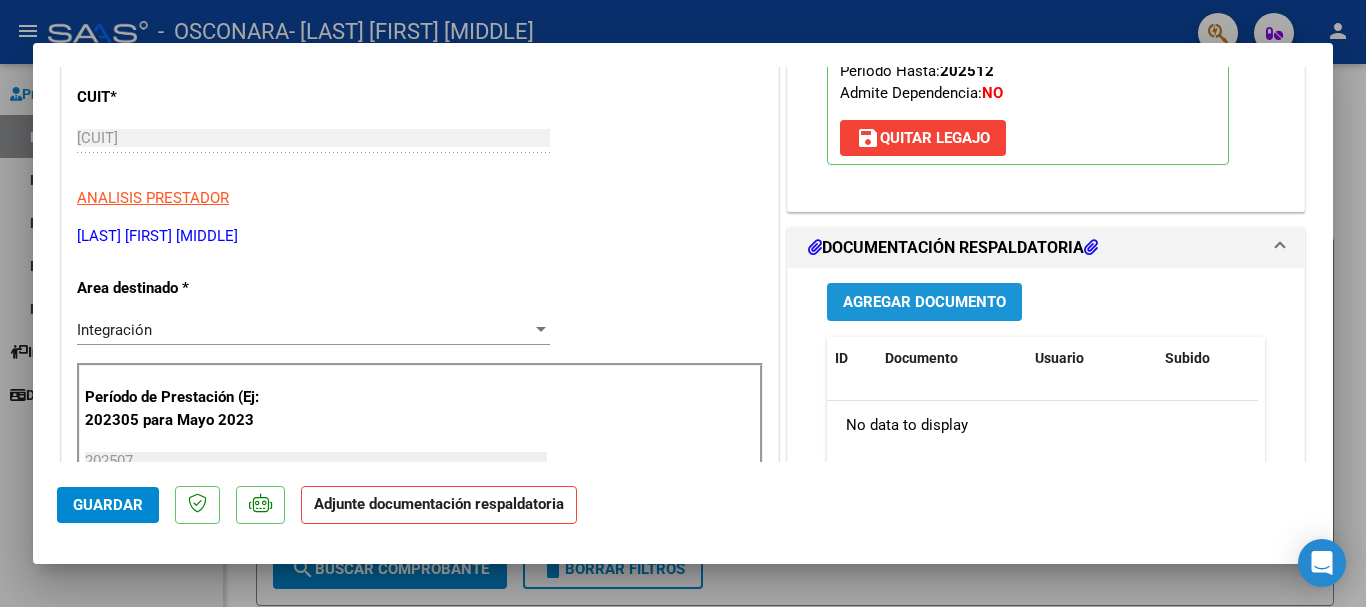 click on "Agregar Documento" at bounding box center (924, 303) 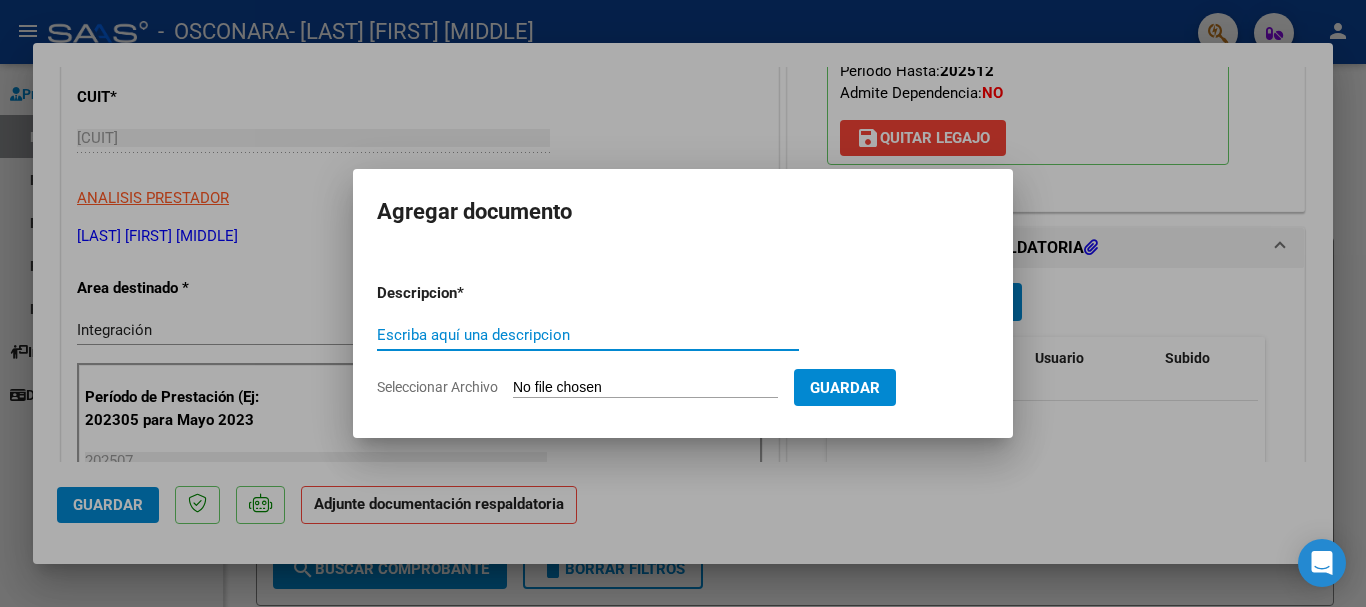 click on "Escriba aquí una descripcion" at bounding box center [588, 335] 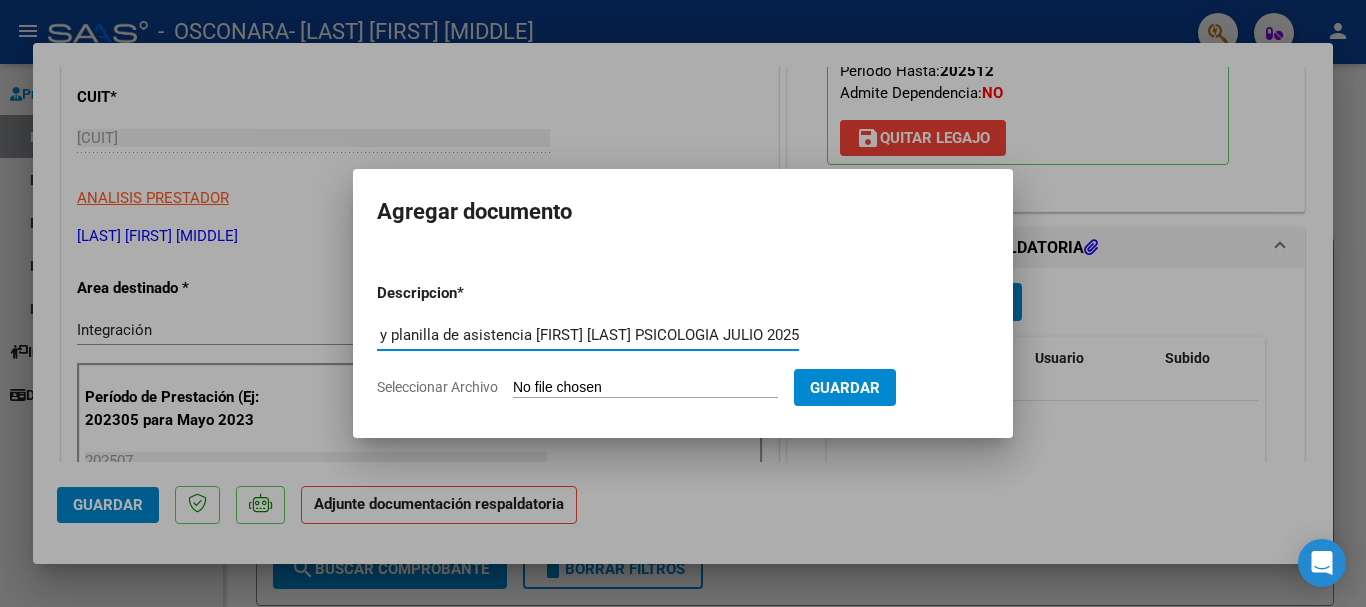 scroll, scrollTop: 0, scrollLeft: 134, axis: horizontal 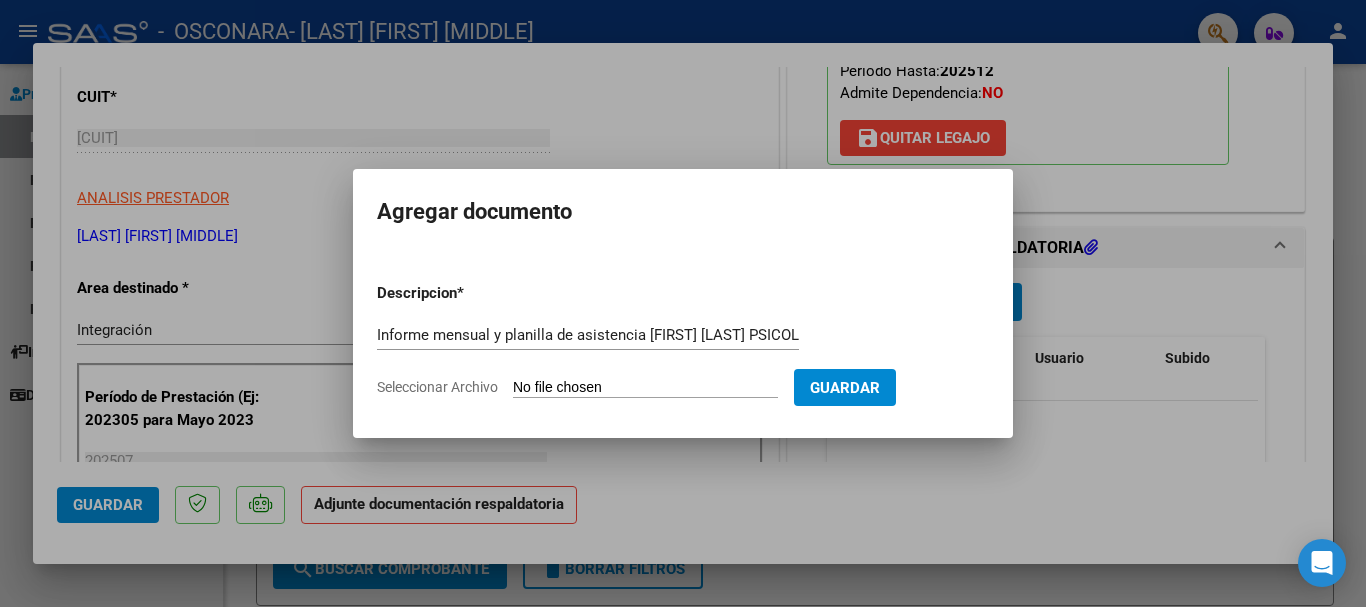 click on "Seleccionar Archivo" at bounding box center [645, 388] 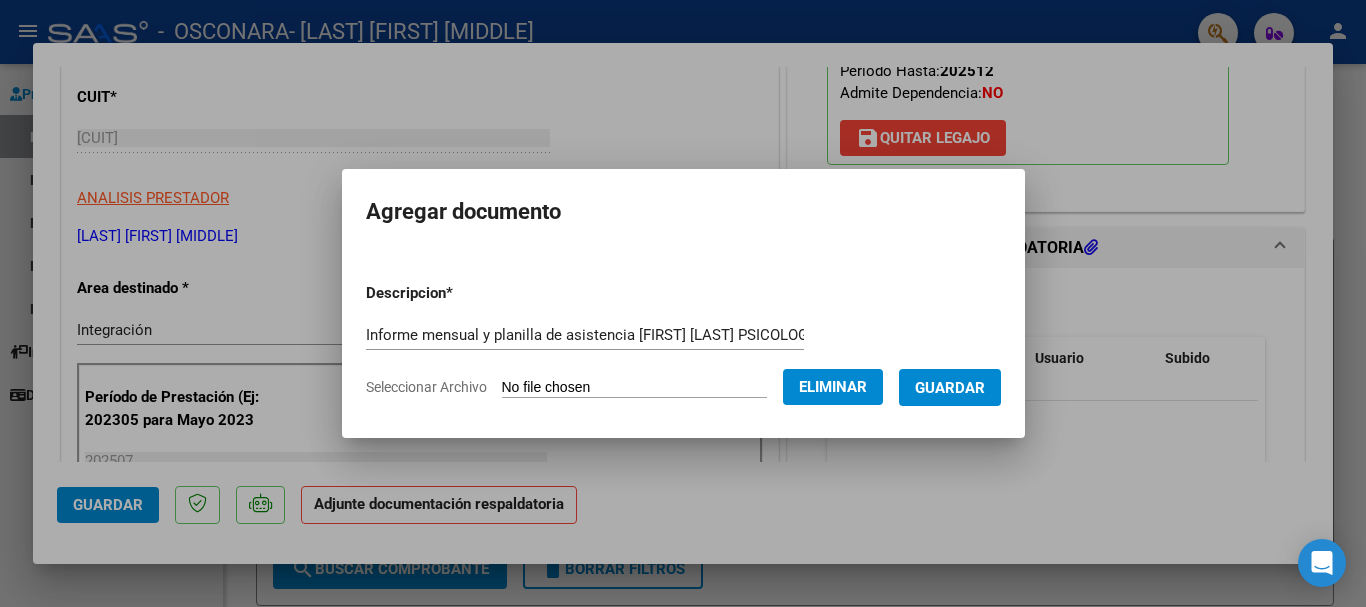 click on "Guardar" at bounding box center [950, 388] 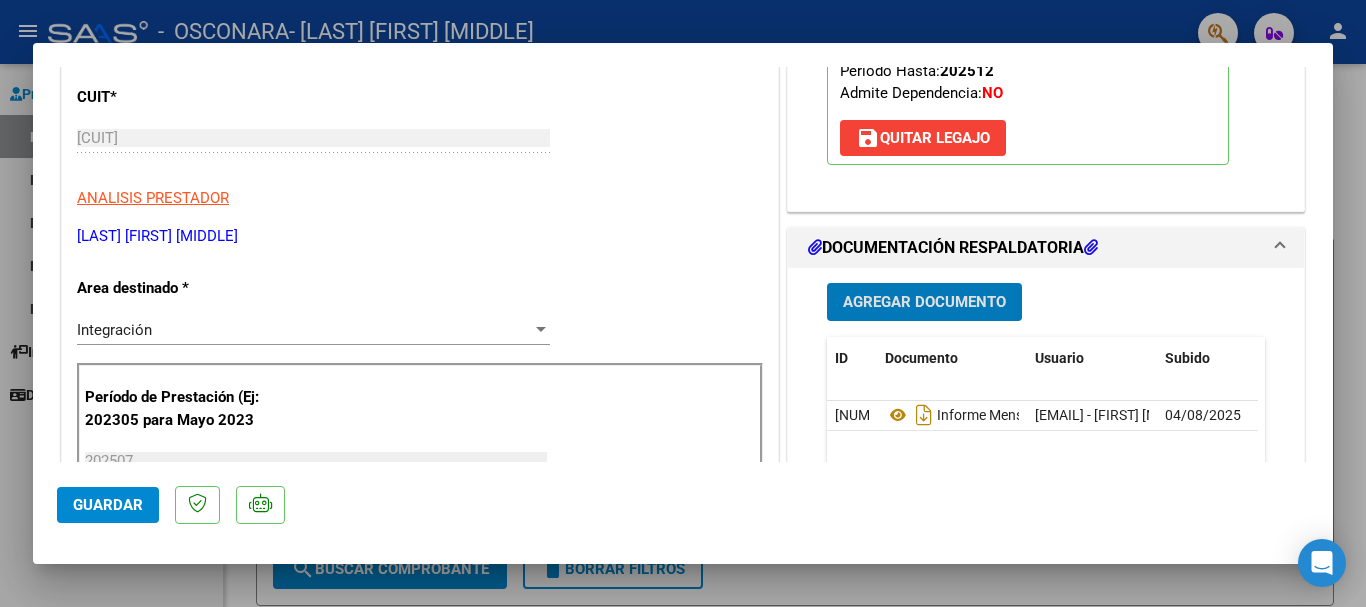 click on "Guardar" 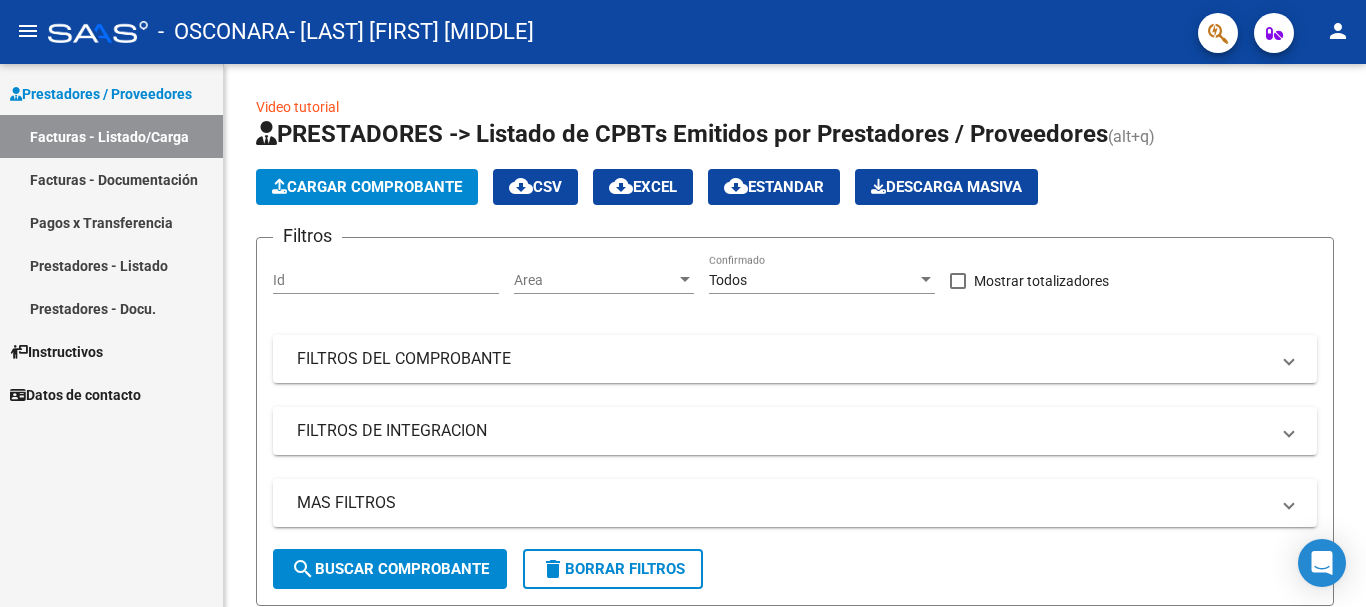 click on "Facturas - Listado/Carga" at bounding box center (111, 136) 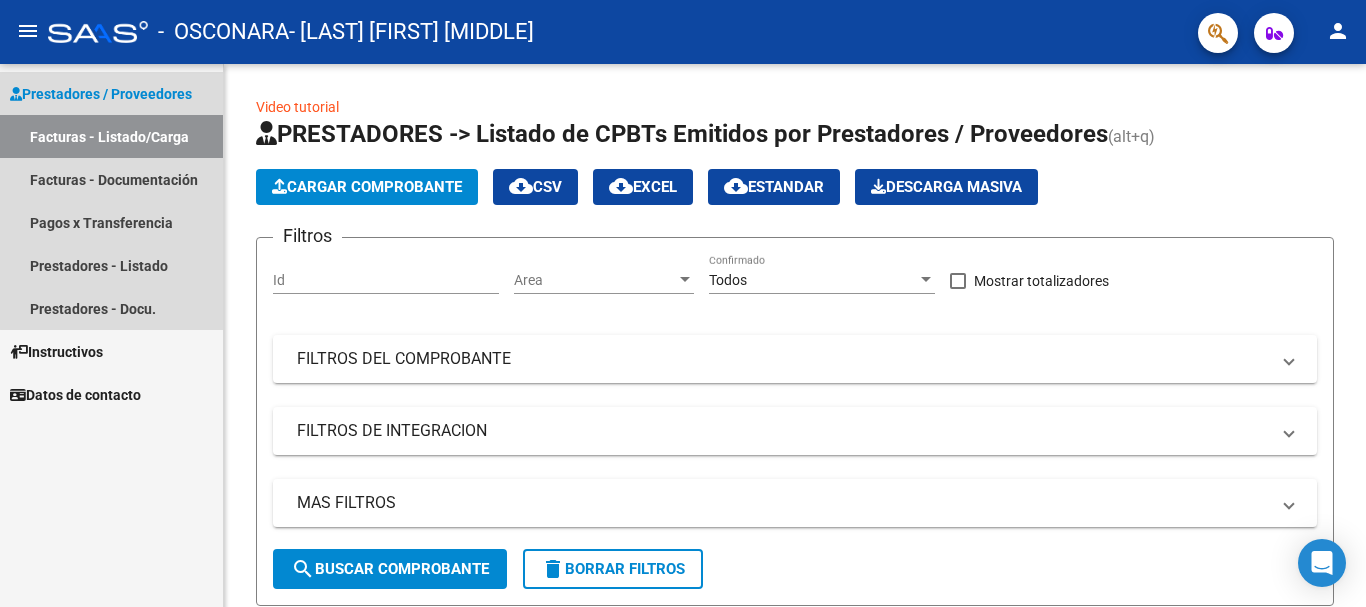 click on "Facturas - Listado/Carga" at bounding box center (111, 136) 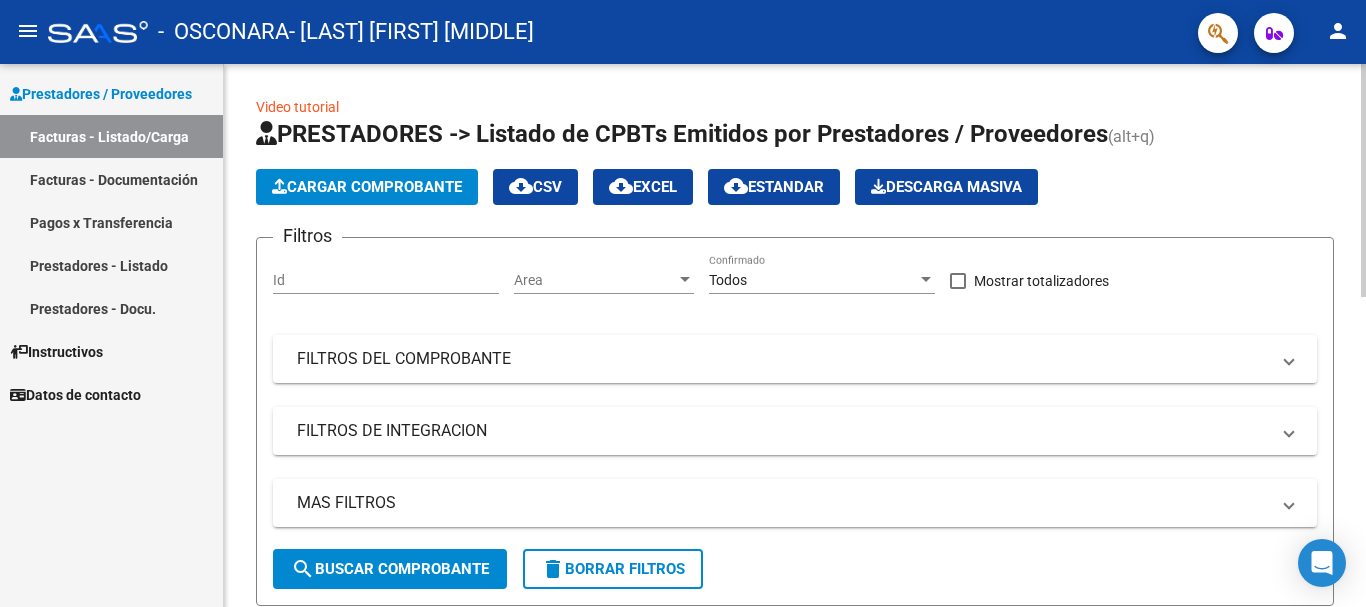 click on "Cargar Comprobante" 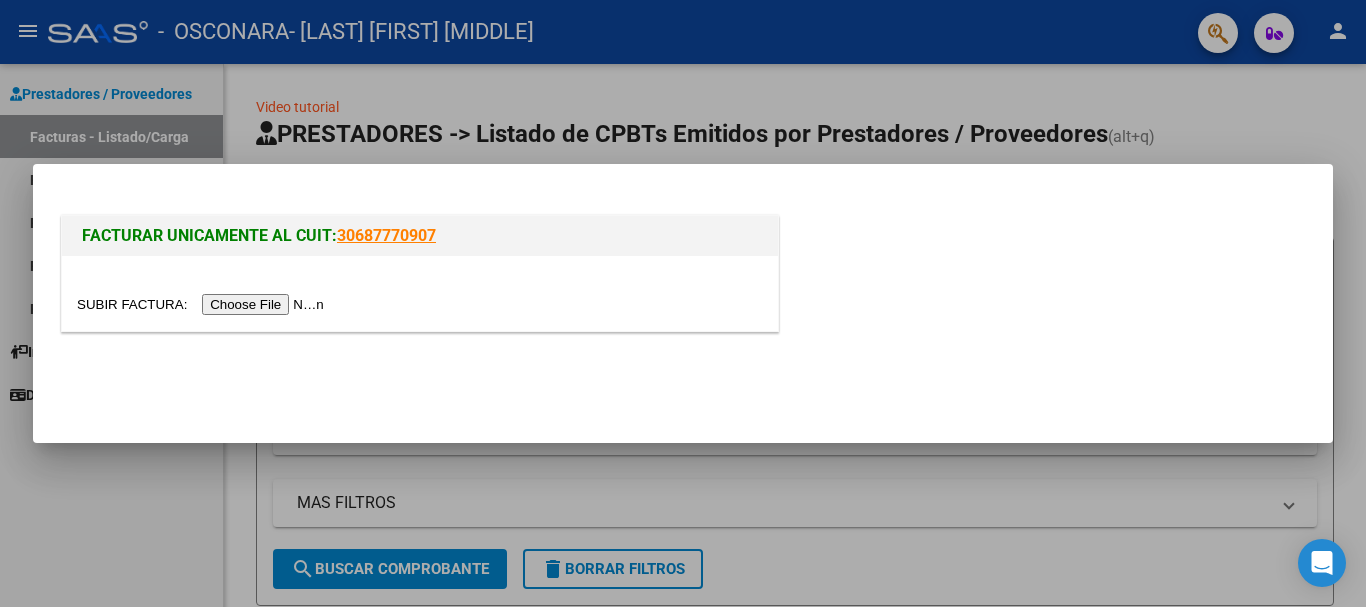 click at bounding box center [203, 304] 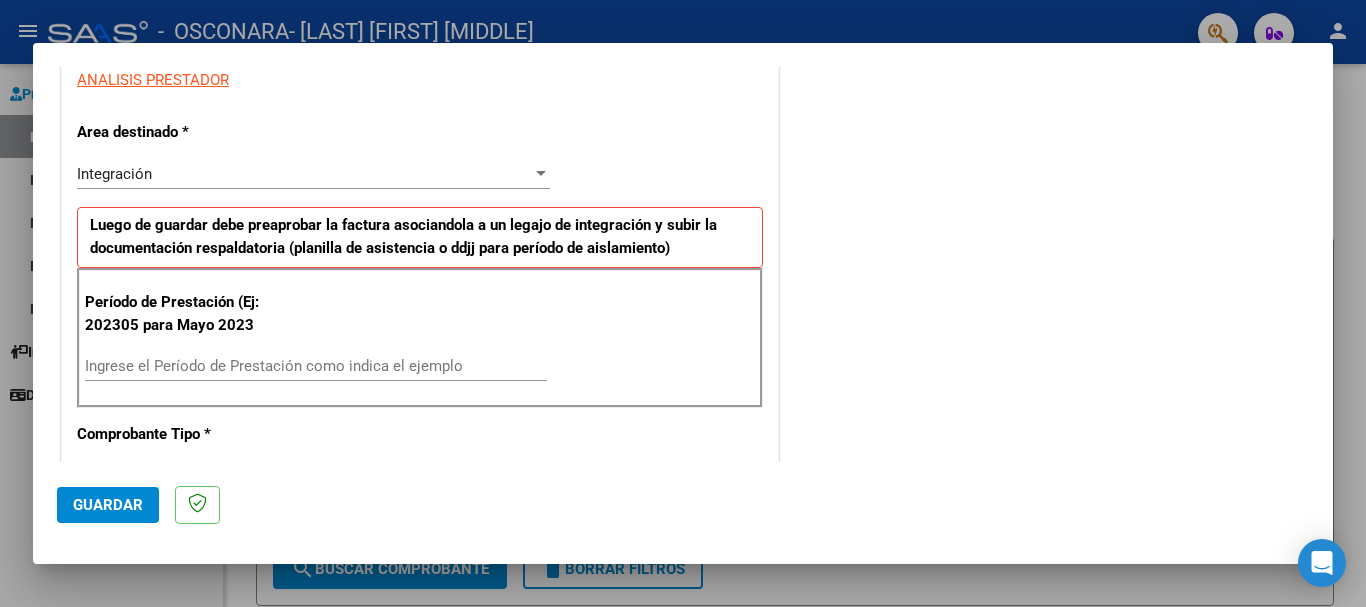 scroll, scrollTop: 400, scrollLeft: 0, axis: vertical 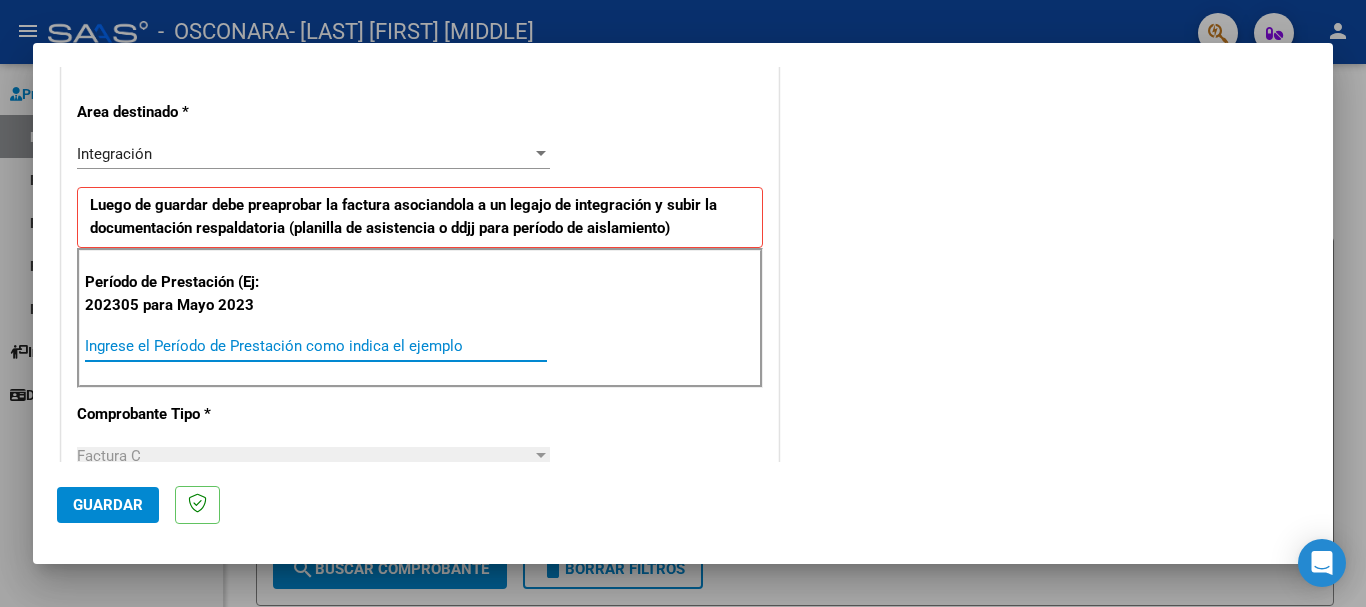 click on "Ingrese el Período de Prestación como indica el ejemplo" at bounding box center [316, 346] 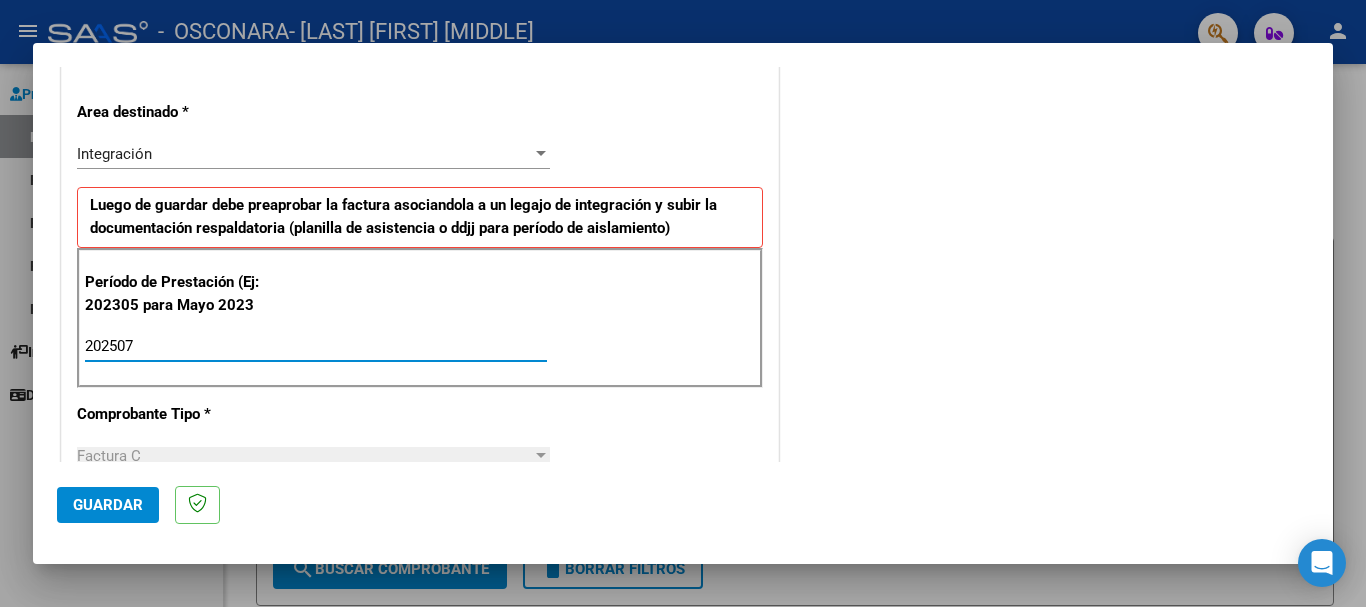 type on "202507" 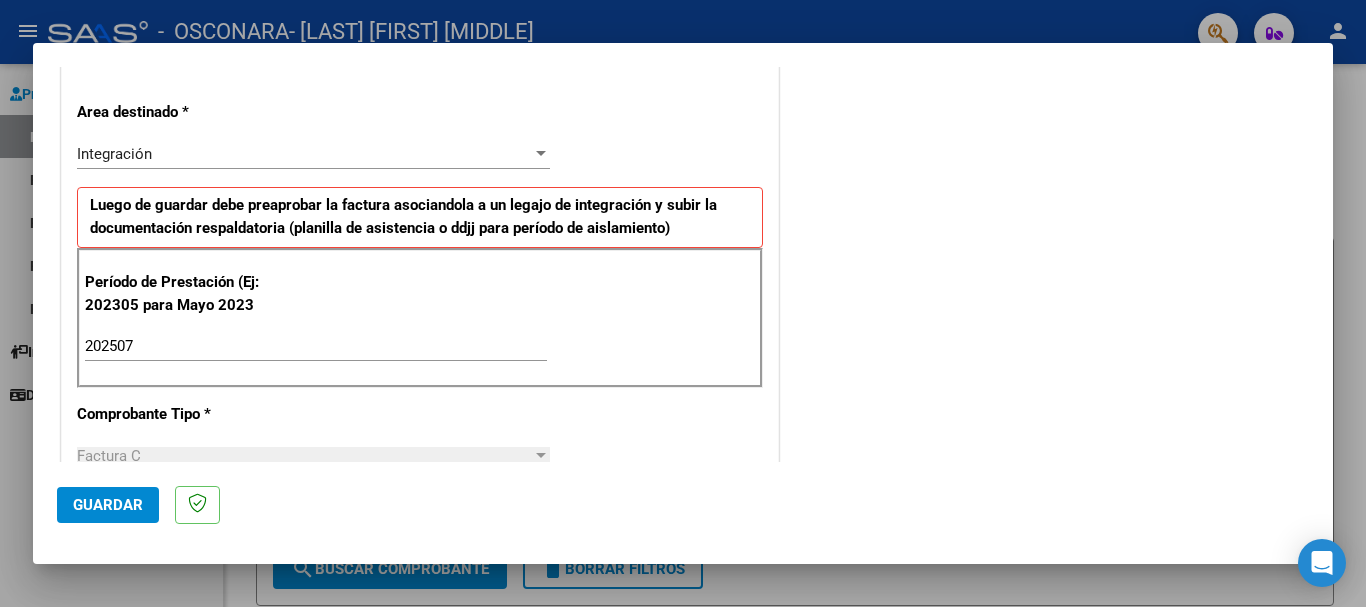 scroll, scrollTop: 700, scrollLeft: 0, axis: vertical 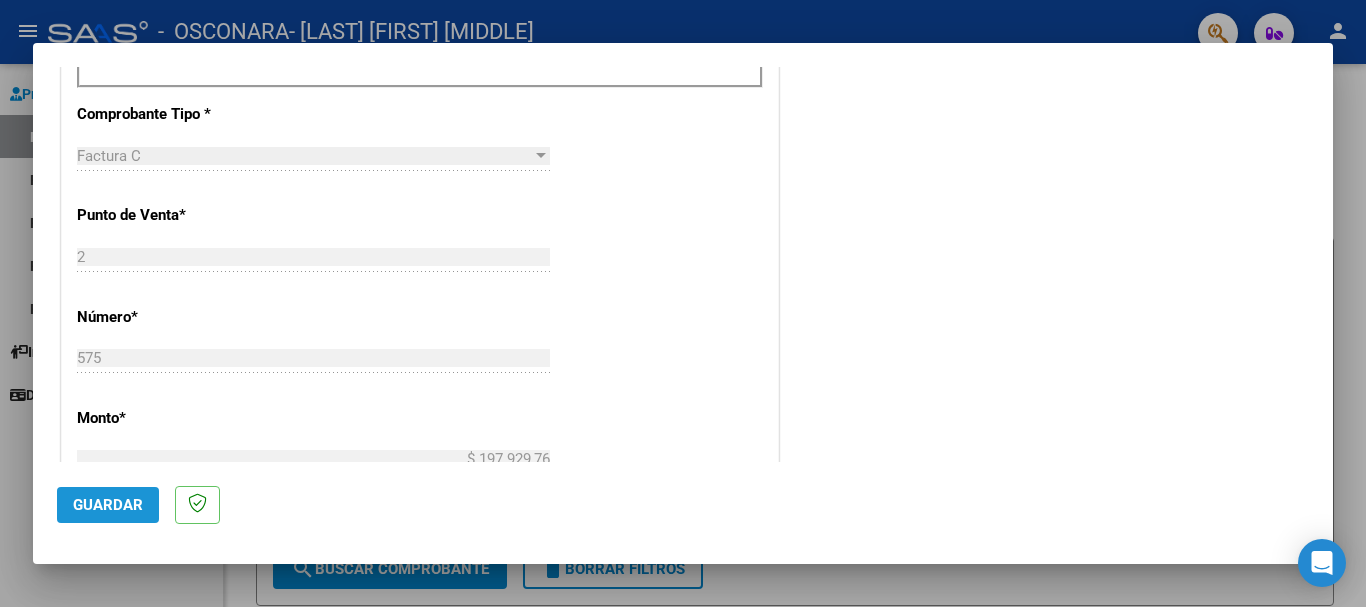 click on "Guardar" 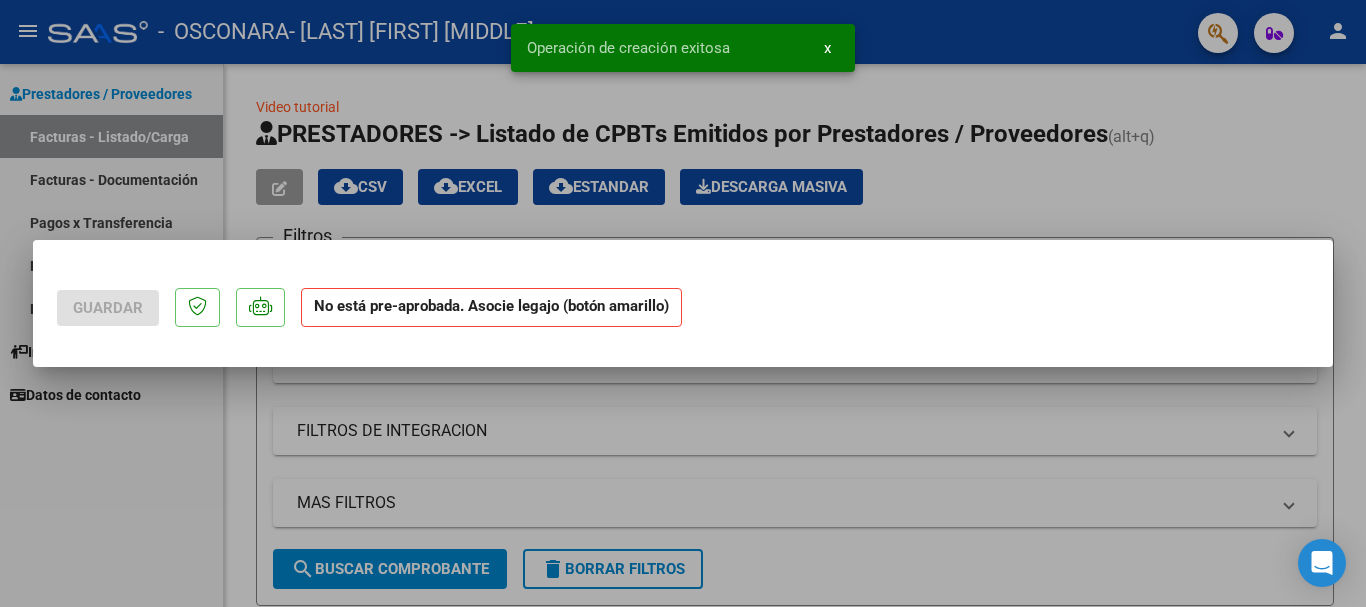 scroll, scrollTop: 0, scrollLeft: 0, axis: both 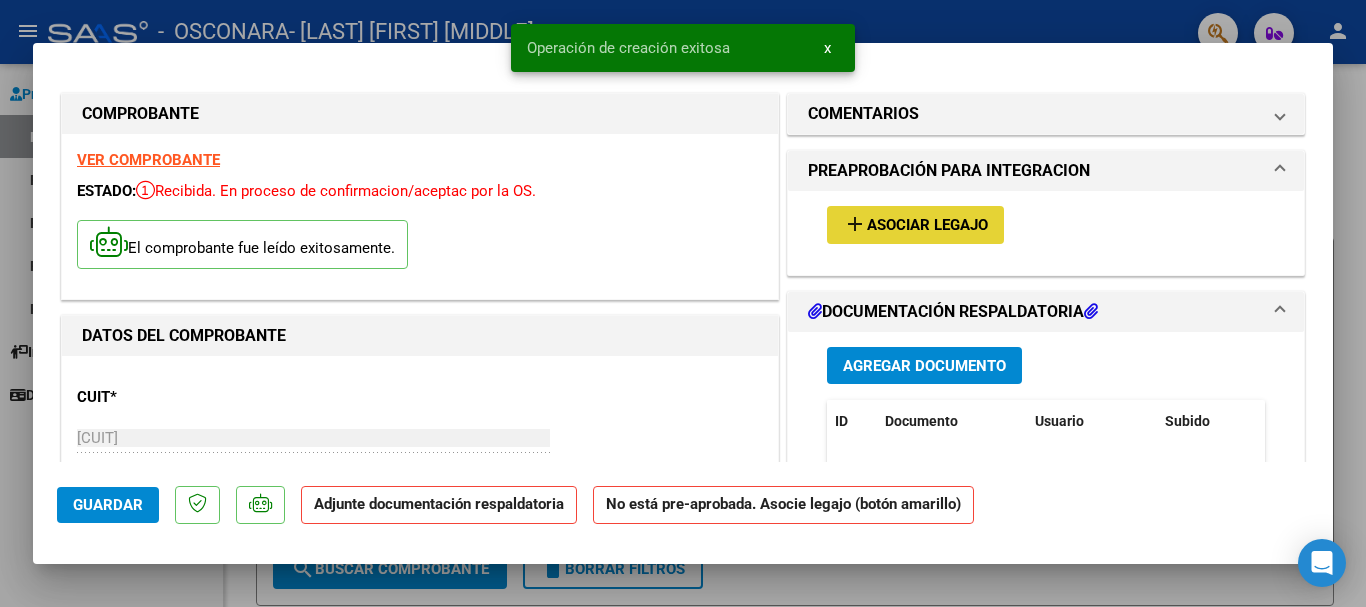 click on "Asociar Legajo" at bounding box center [927, 226] 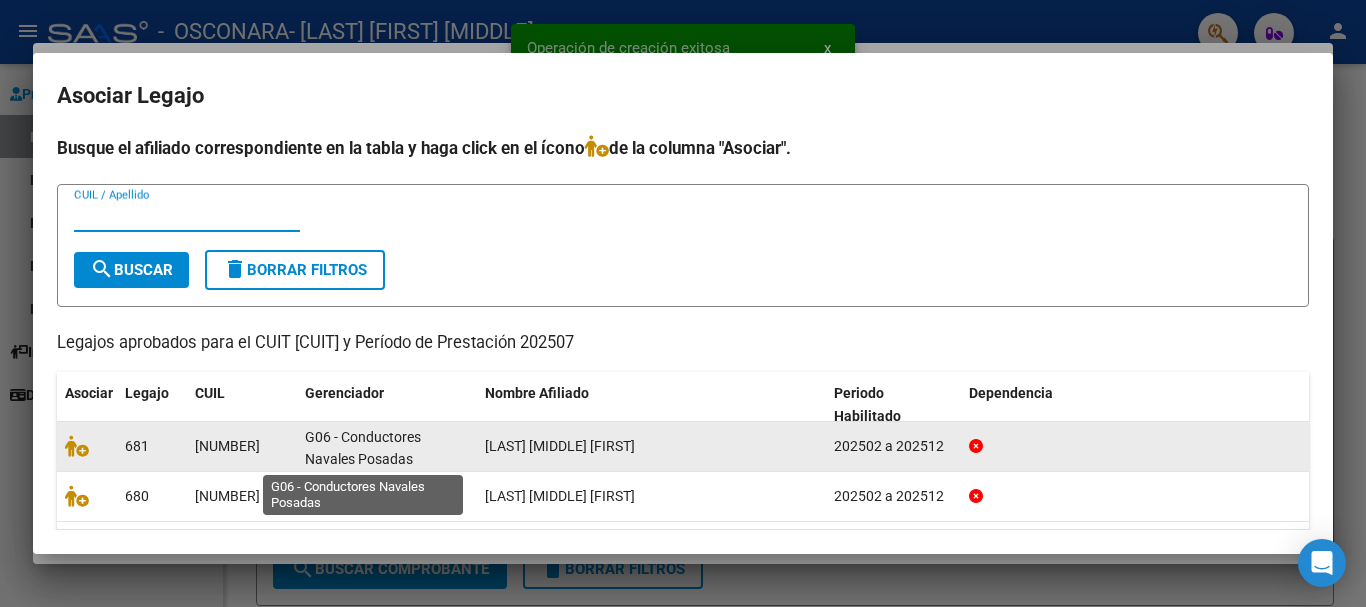 scroll, scrollTop: 3, scrollLeft: 0, axis: vertical 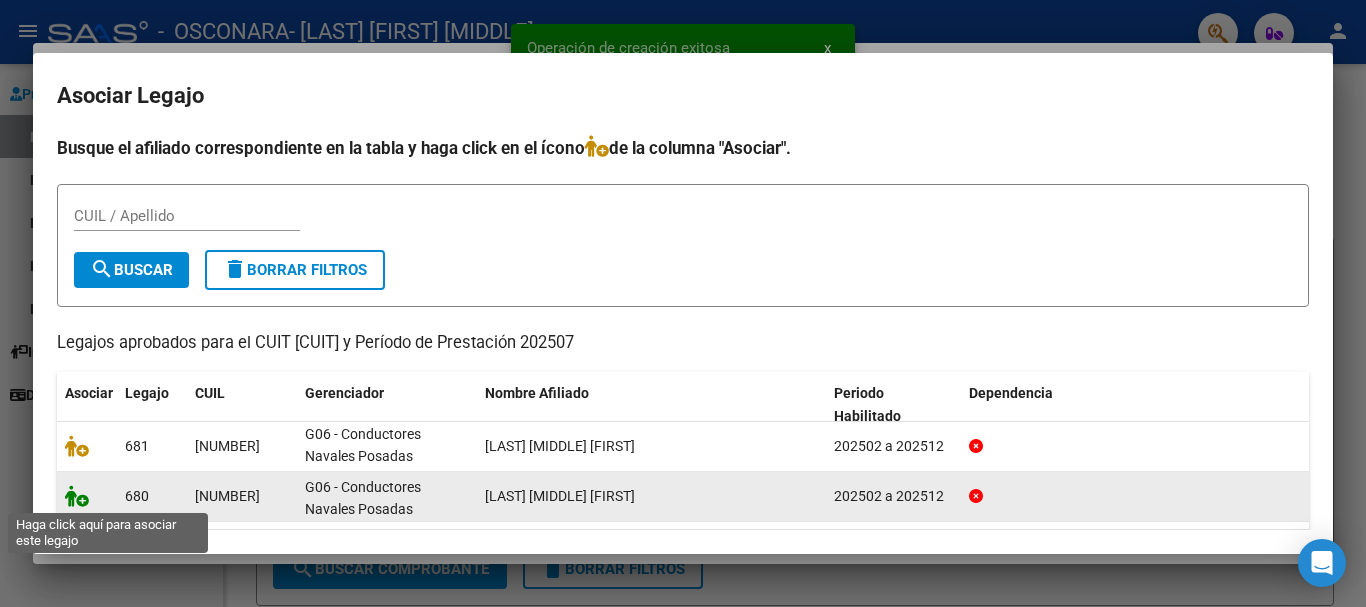 click 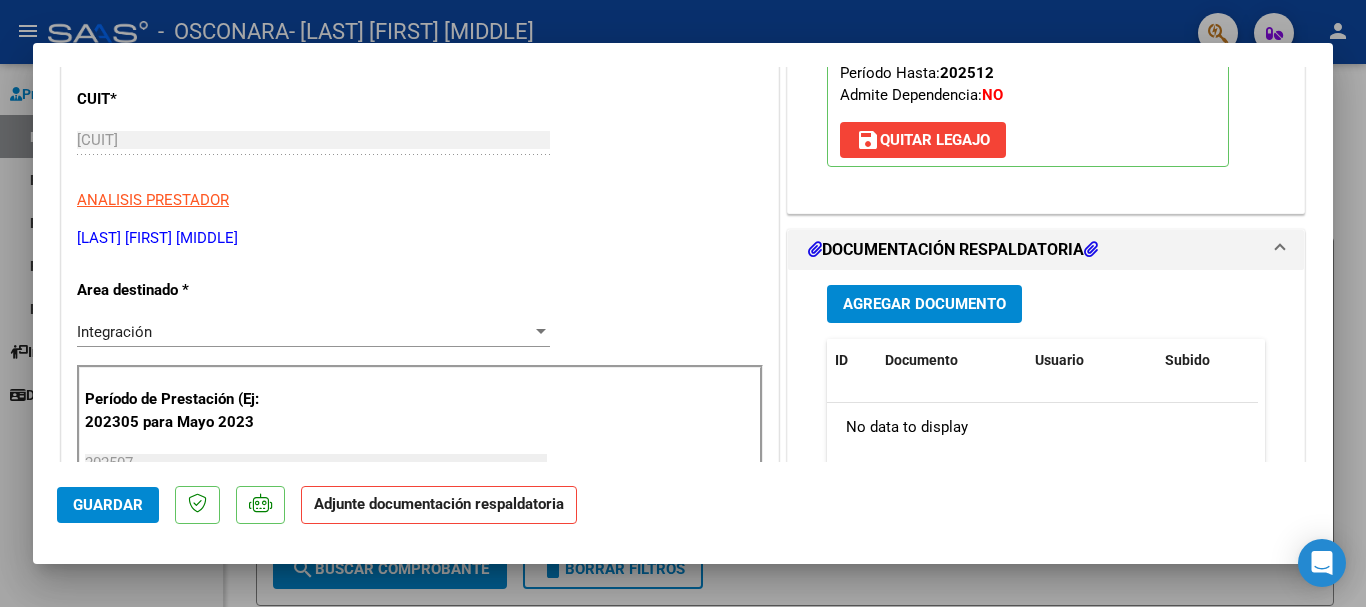 scroll, scrollTop: 300, scrollLeft: 0, axis: vertical 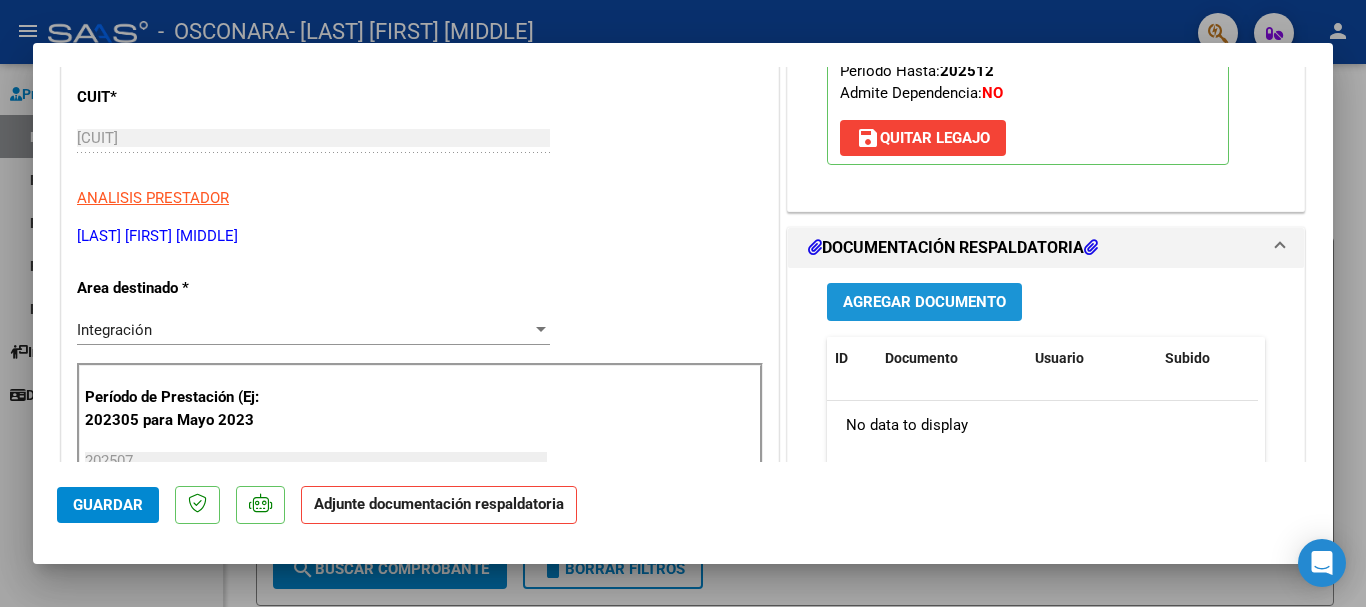 click on "Agregar Documento" at bounding box center [924, 303] 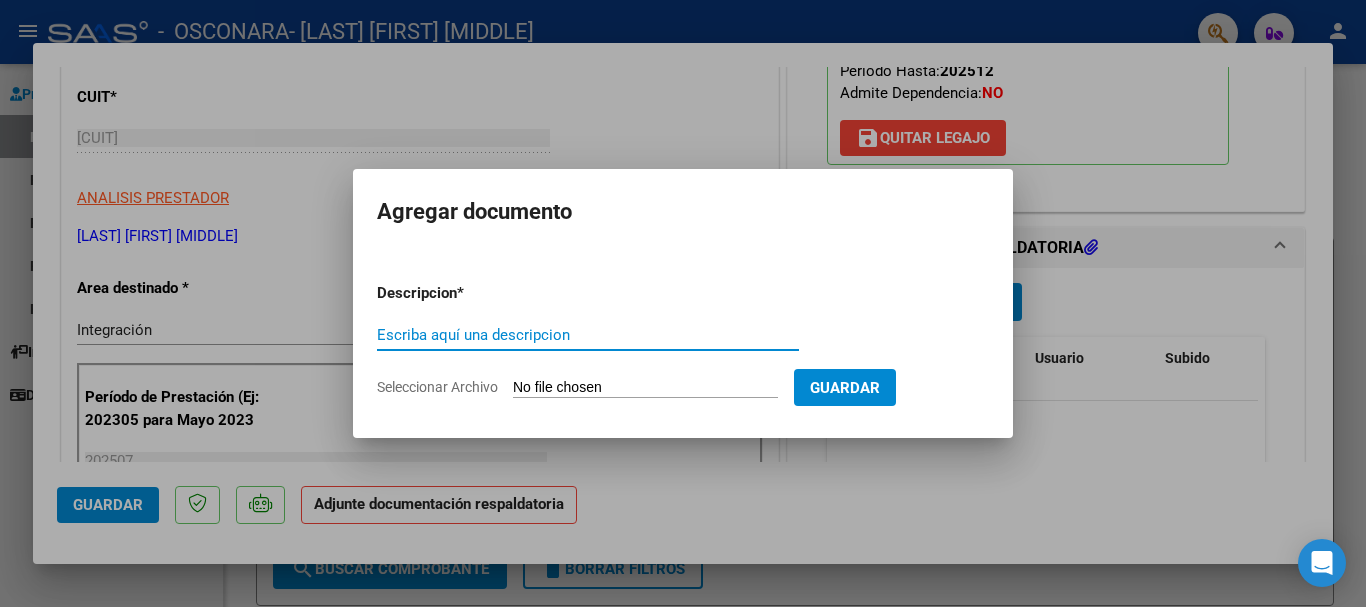 click on "Seleccionar Archivo" at bounding box center [645, 388] 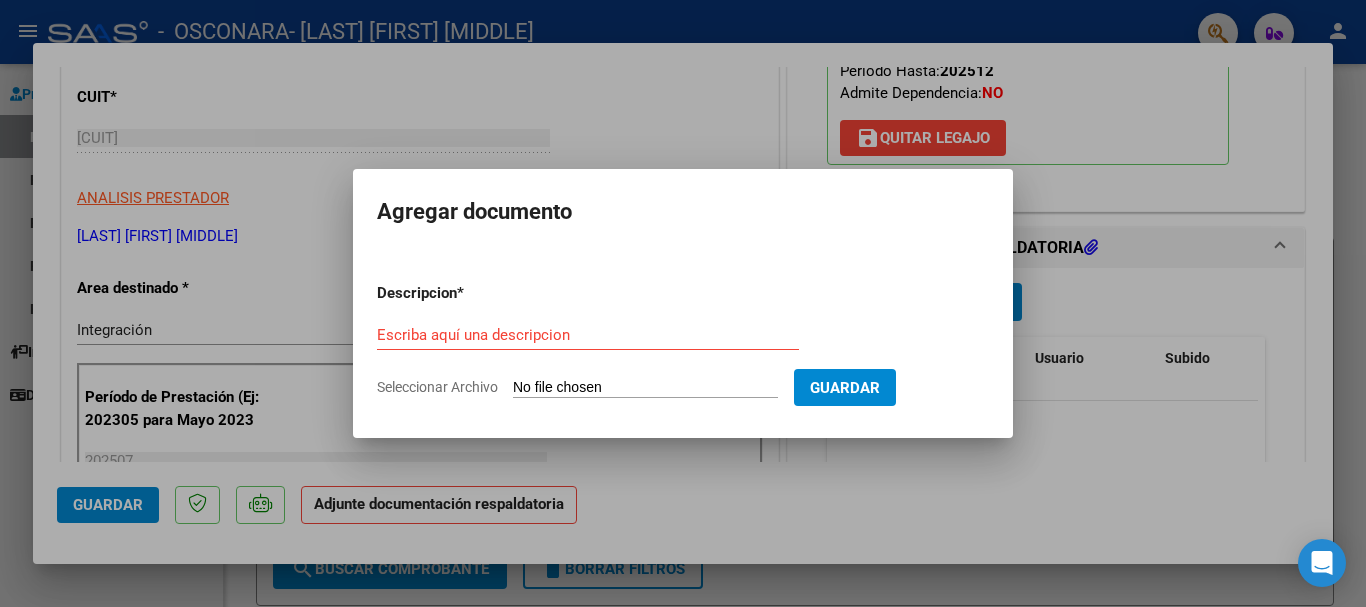 type on "C:\fakepath\Planilla asistencia e informe mensual [FIRST] [LAST]. Psicología Julio 2025 .pdf" 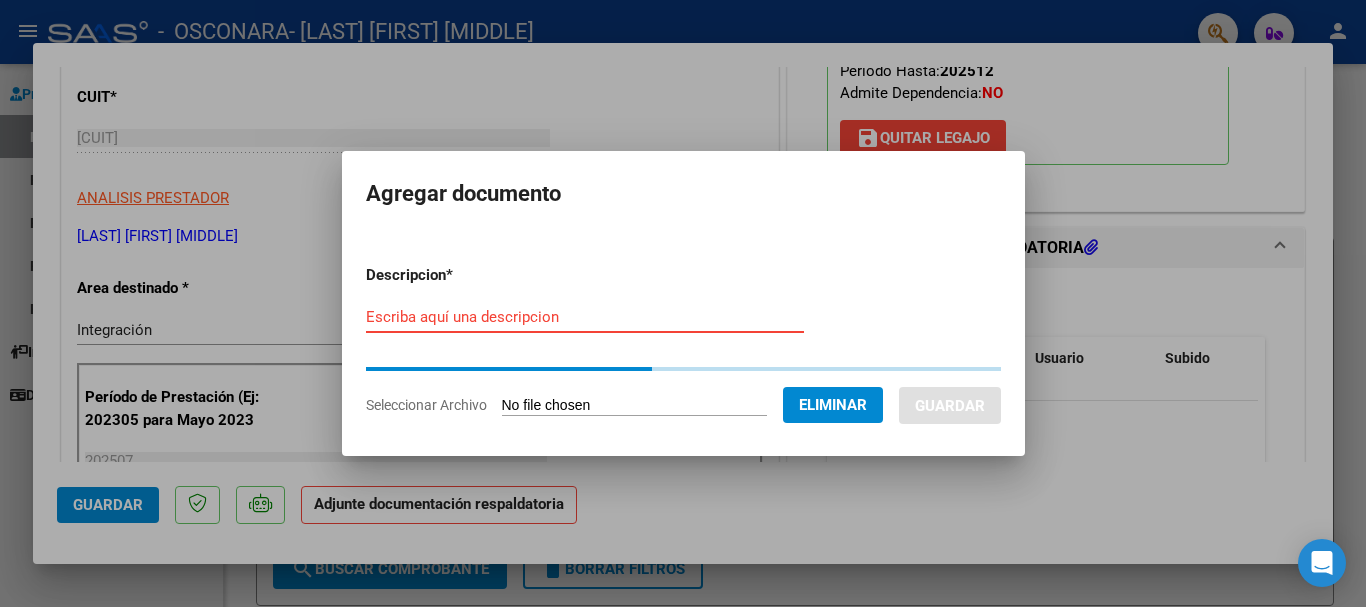 click on "Escriba aquí una descripcion" at bounding box center (585, 317) 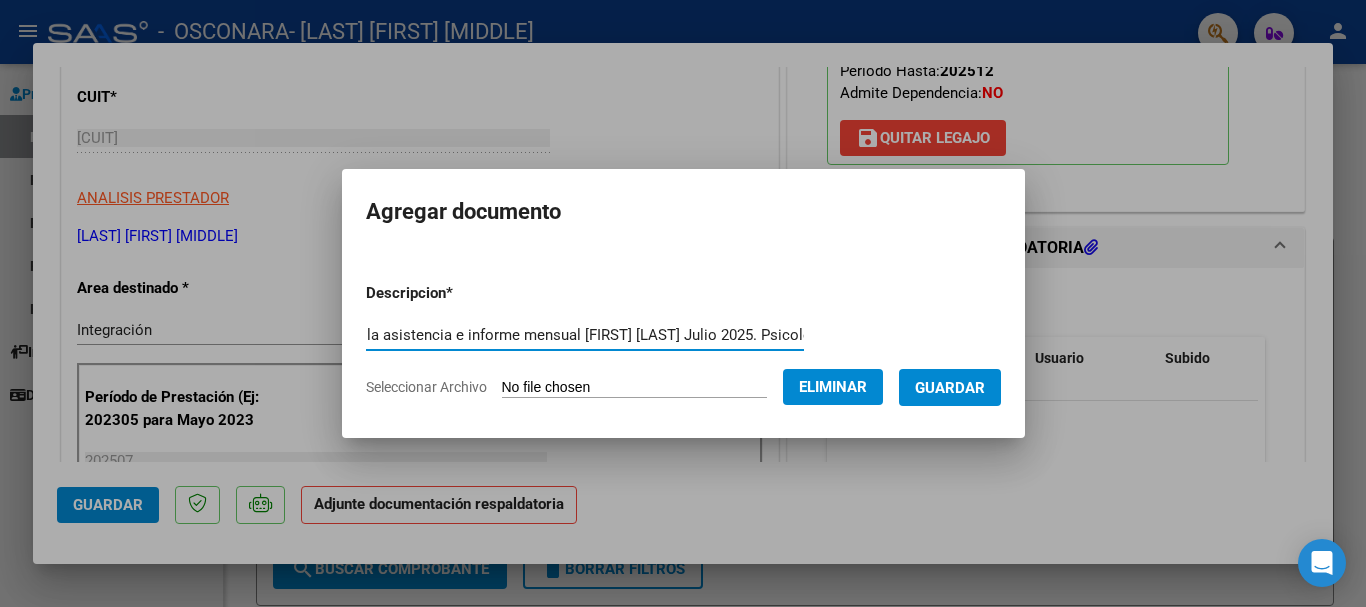 scroll, scrollTop: 0, scrollLeft: 39, axis: horizontal 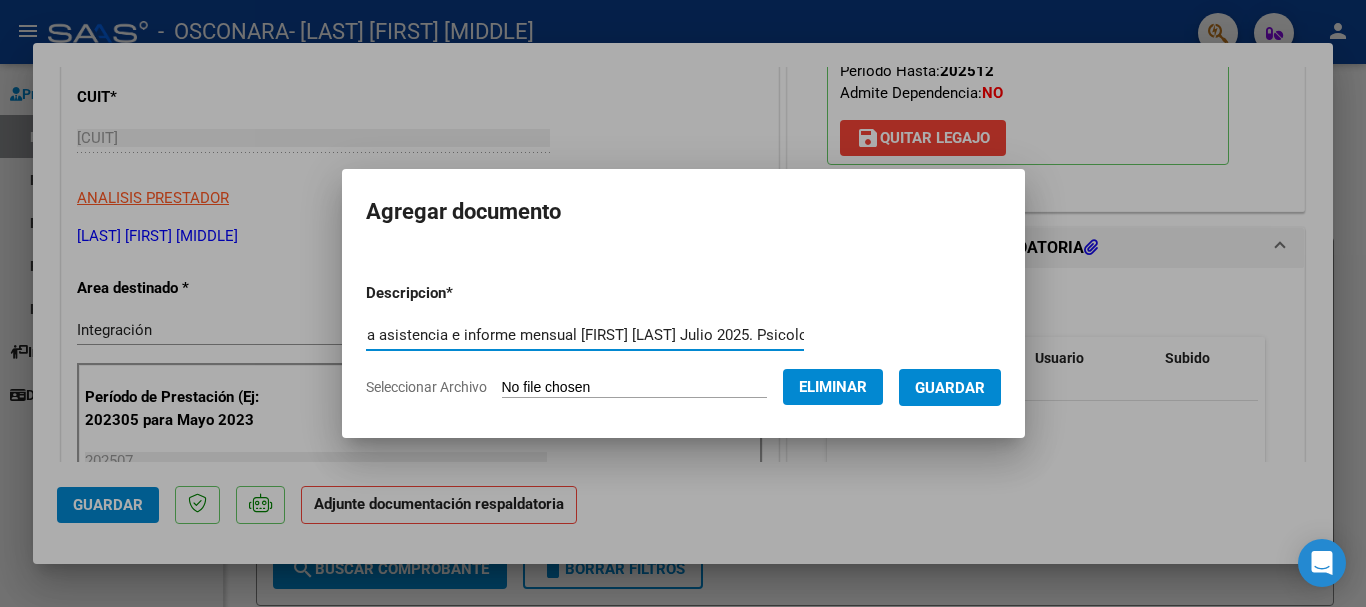 type on "planilla asistencia e informe mensual [FIRST] [LAST] Julio 2025. Psicología" 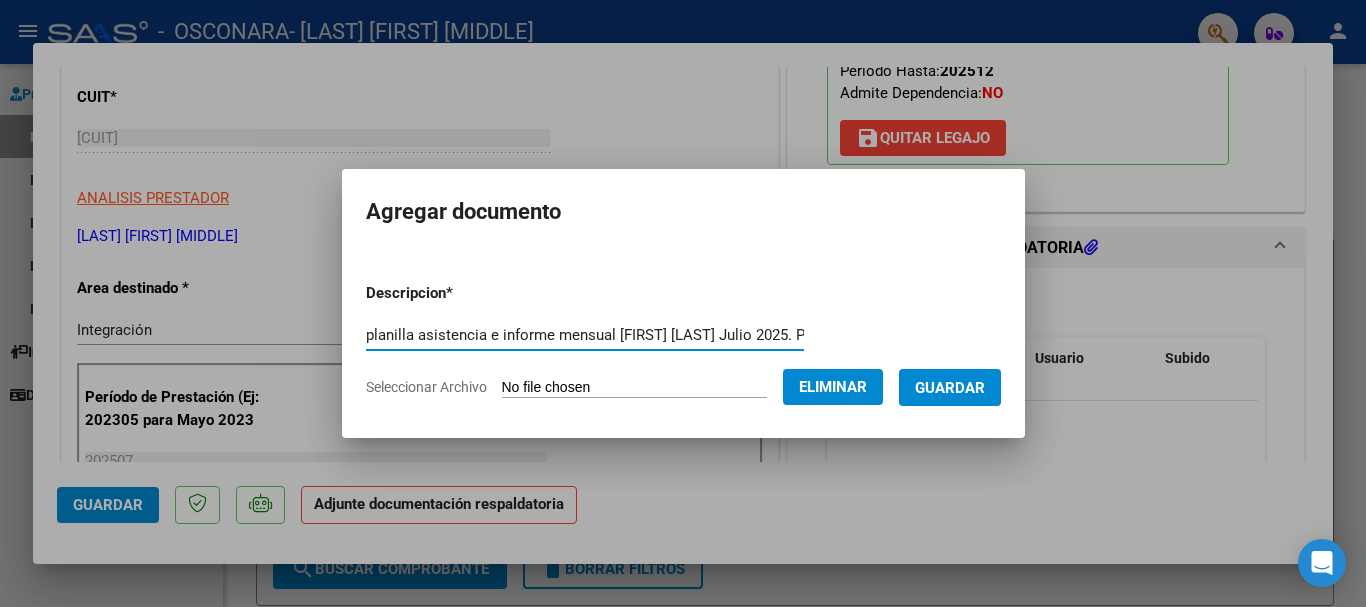click on "Guardar" at bounding box center [950, 388] 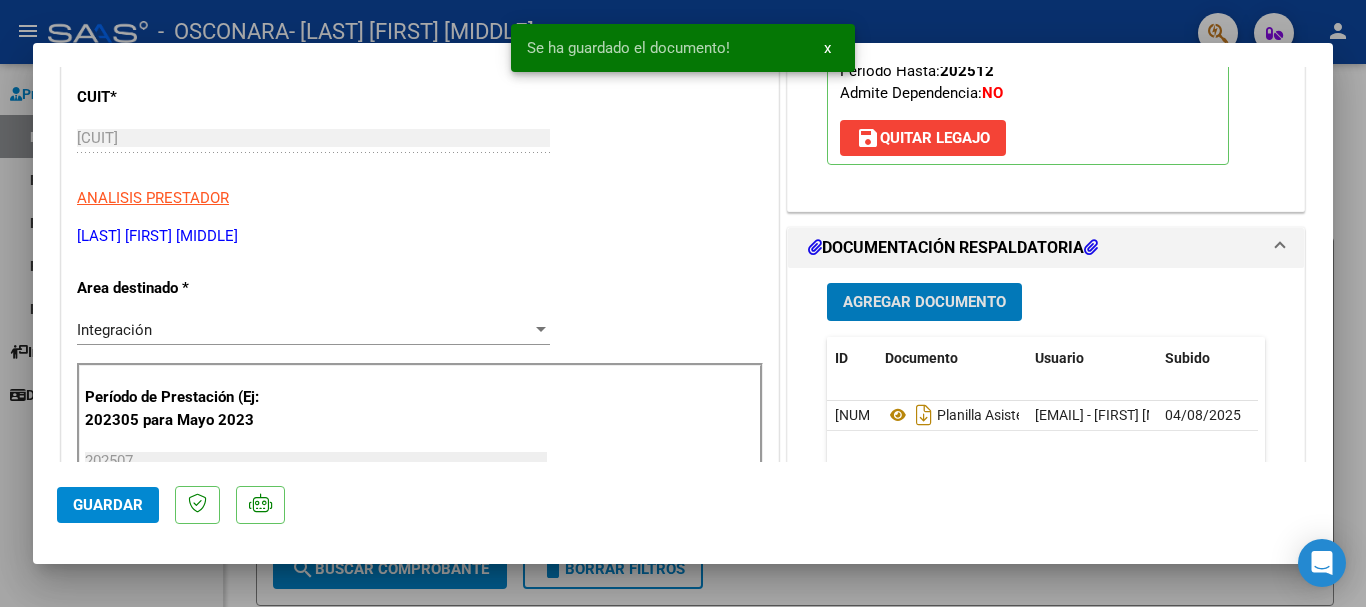 click on "Guardar" 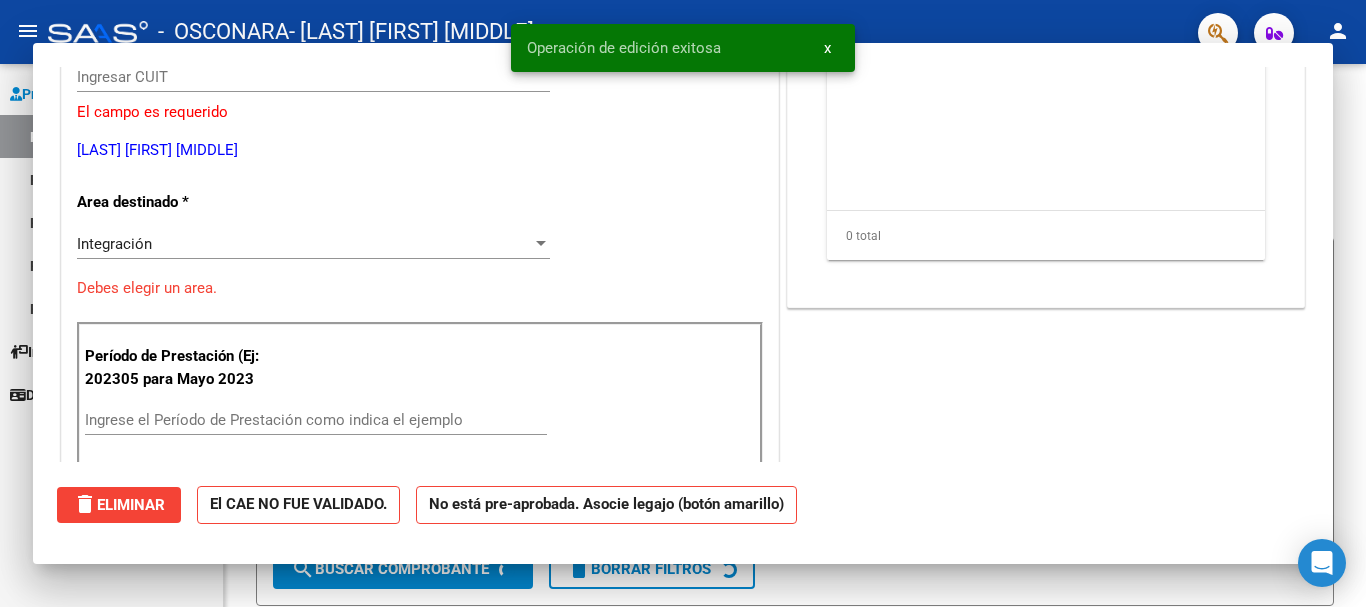 scroll, scrollTop: 0, scrollLeft: 0, axis: both 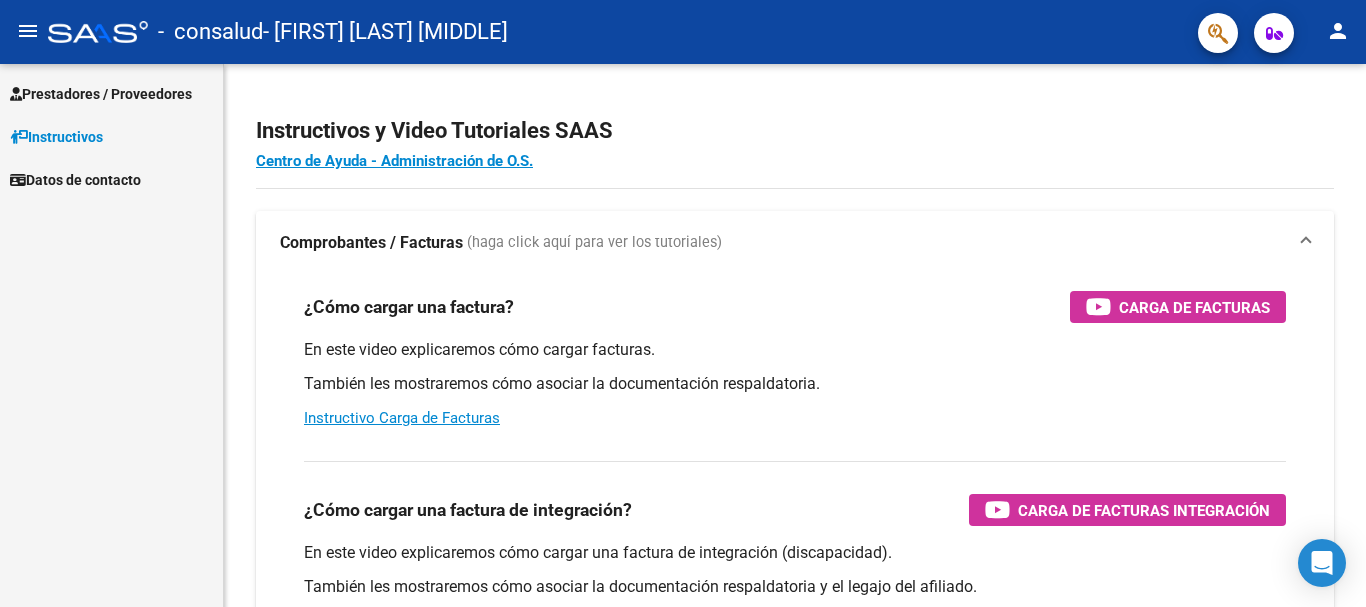 click on "Prestadores / Proveedores" at bounding box center [101, 94] 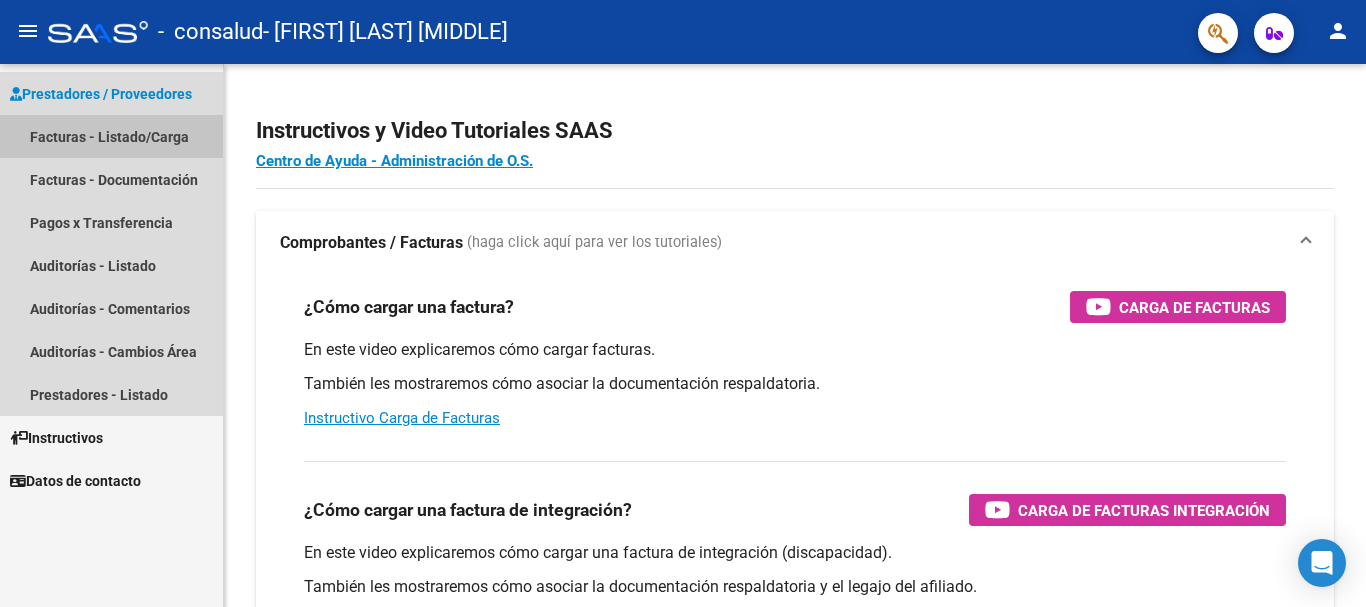 click on "Facturas - Listado/Carga" at bounding box center [111, 136] 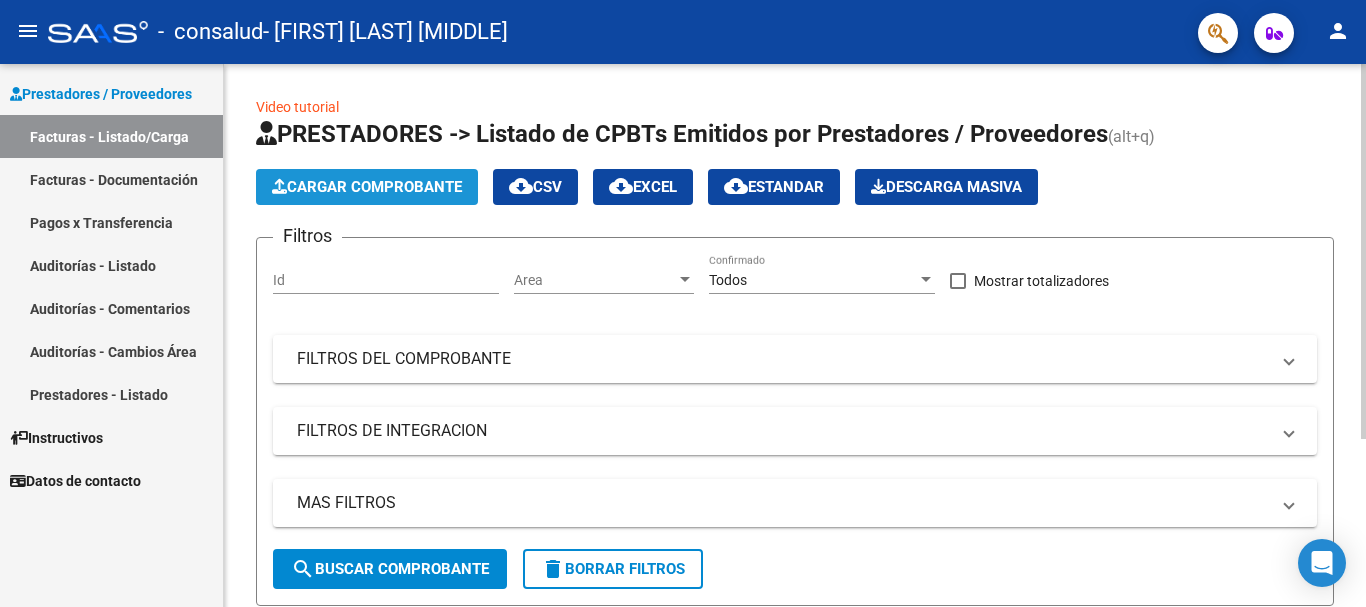 click on "Cargar Comprobante" 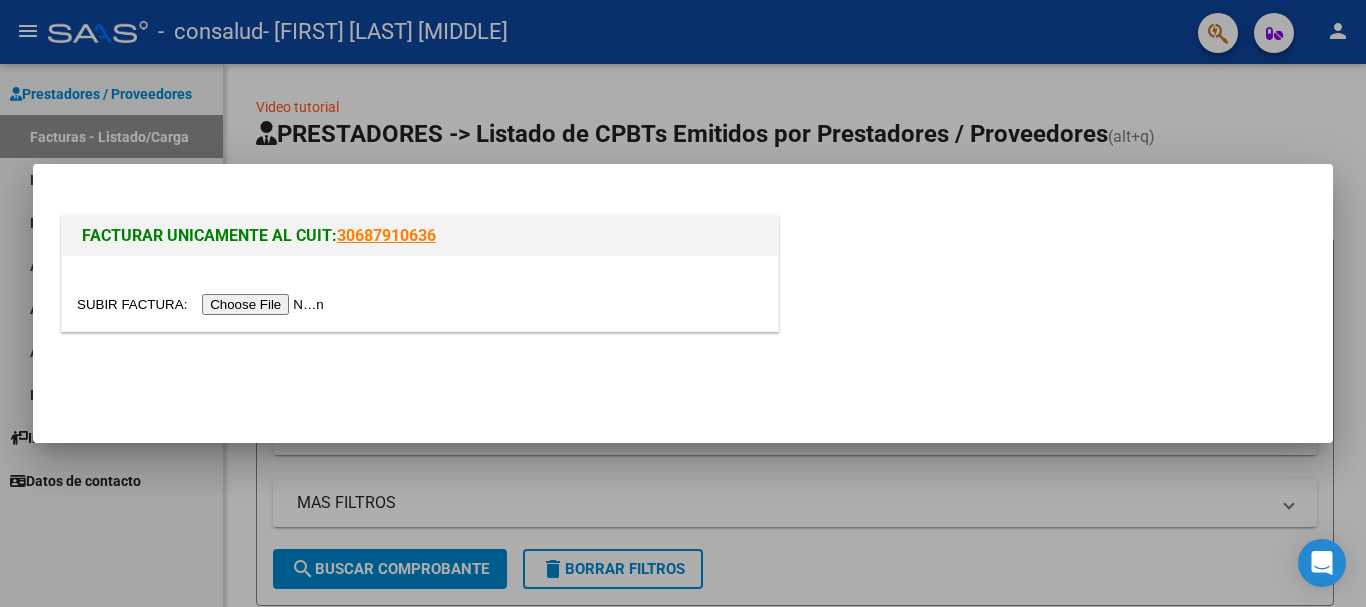click at bounding box center [203, 304] 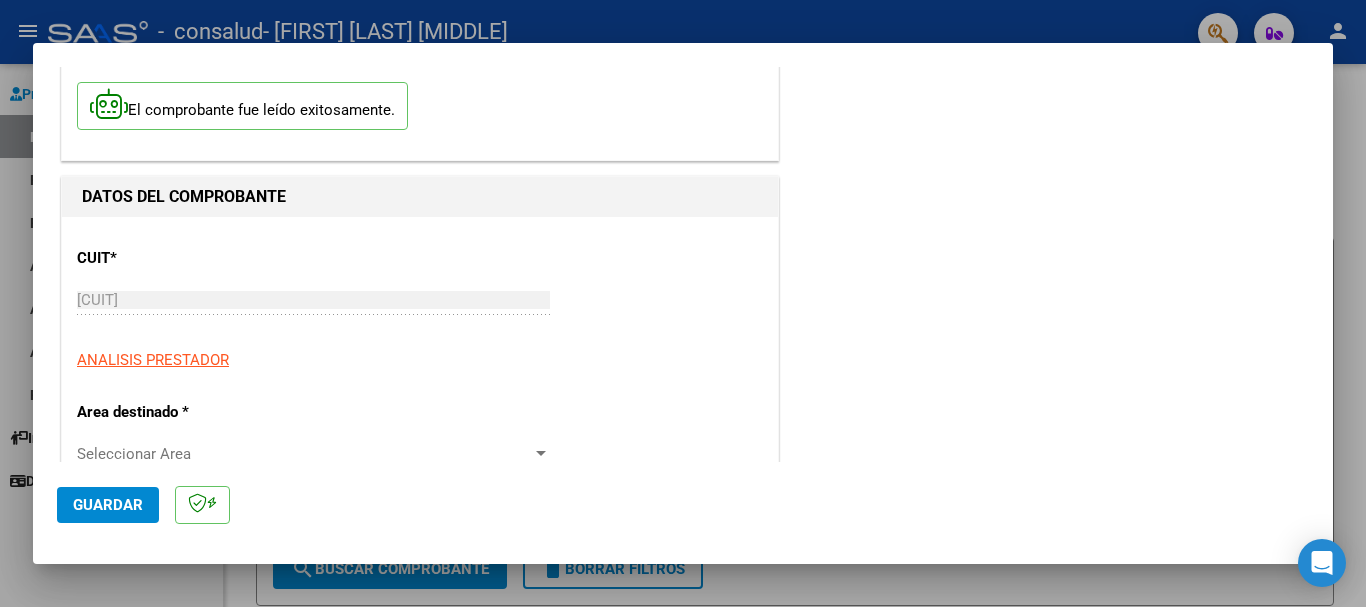 scroll, scrollTop: 200, scrollLeft: 0, axis: vertical 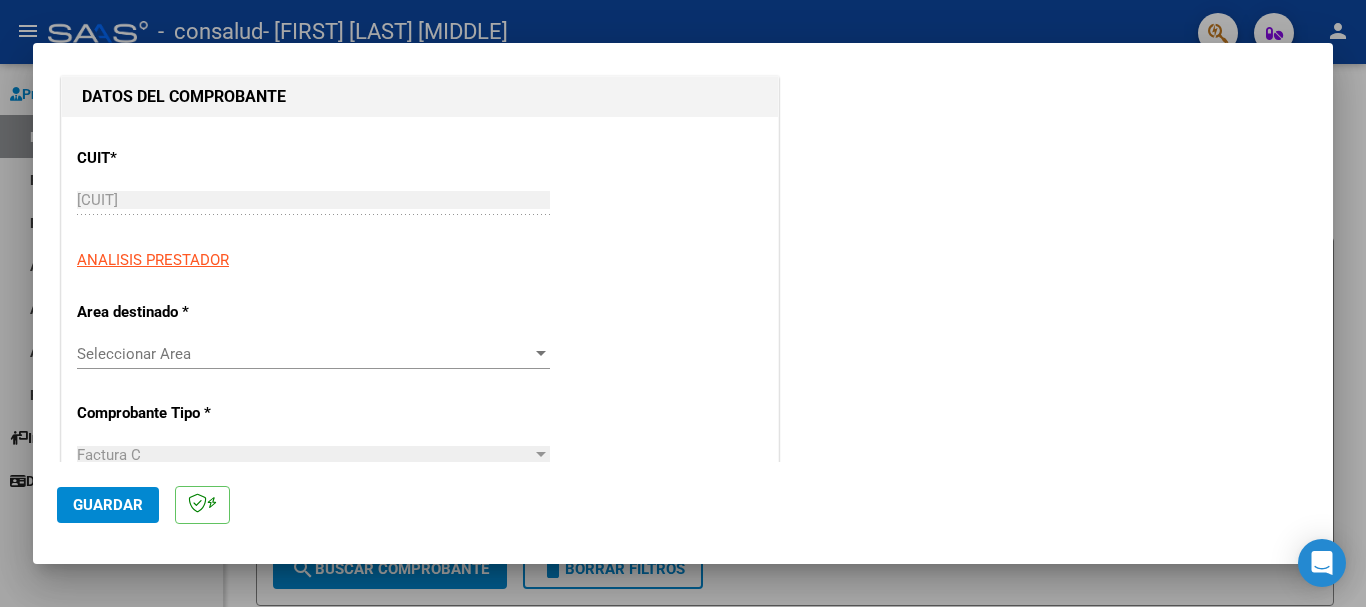 click on "Guardar" 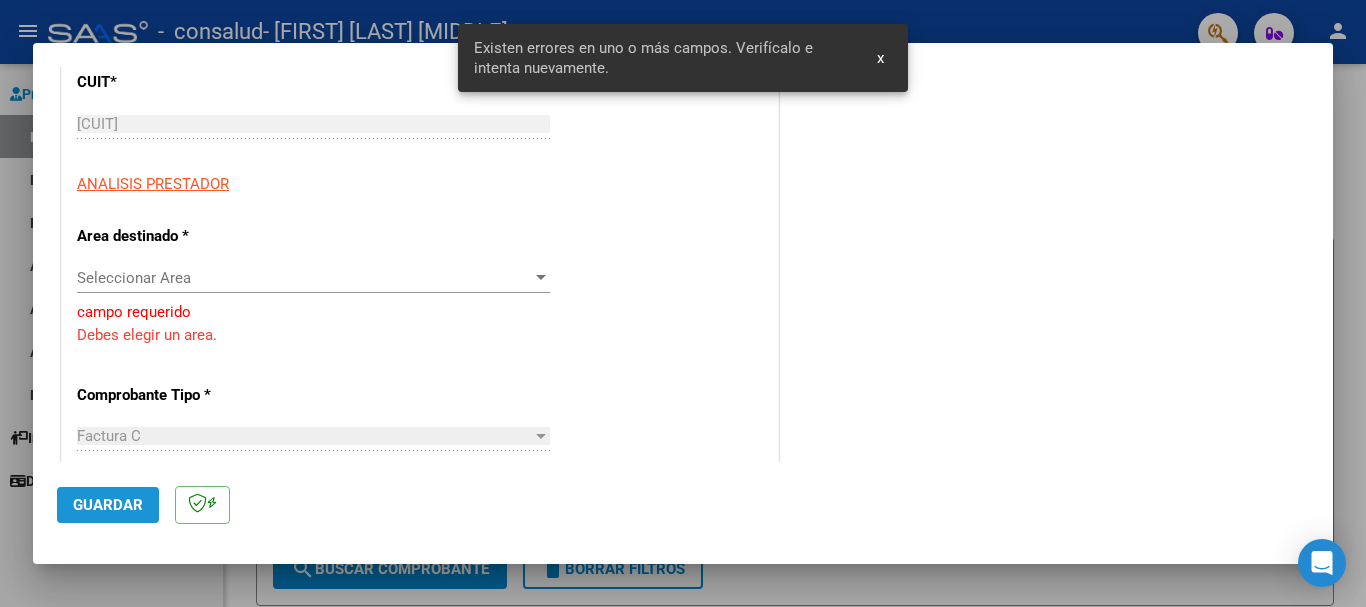 scroll, scrollTop: 280, scrollLeft: 0, axis: vertical 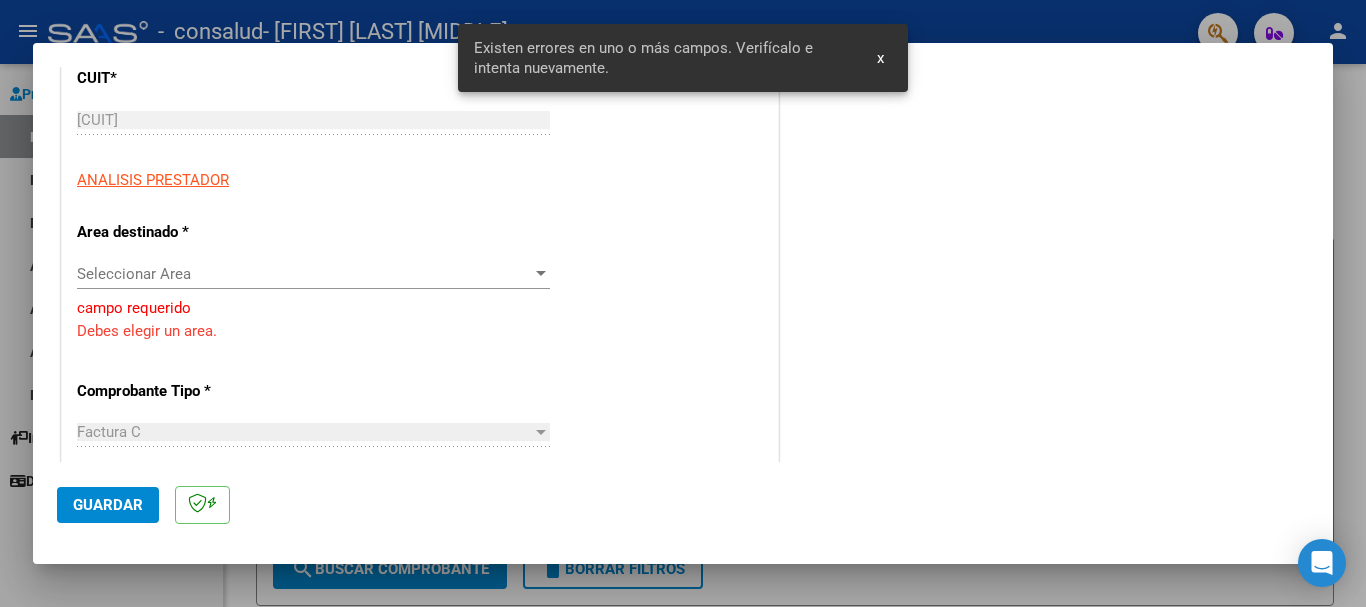 click on "Seleccionar Area Seleccionar Area" at bounding box center [313, 274] 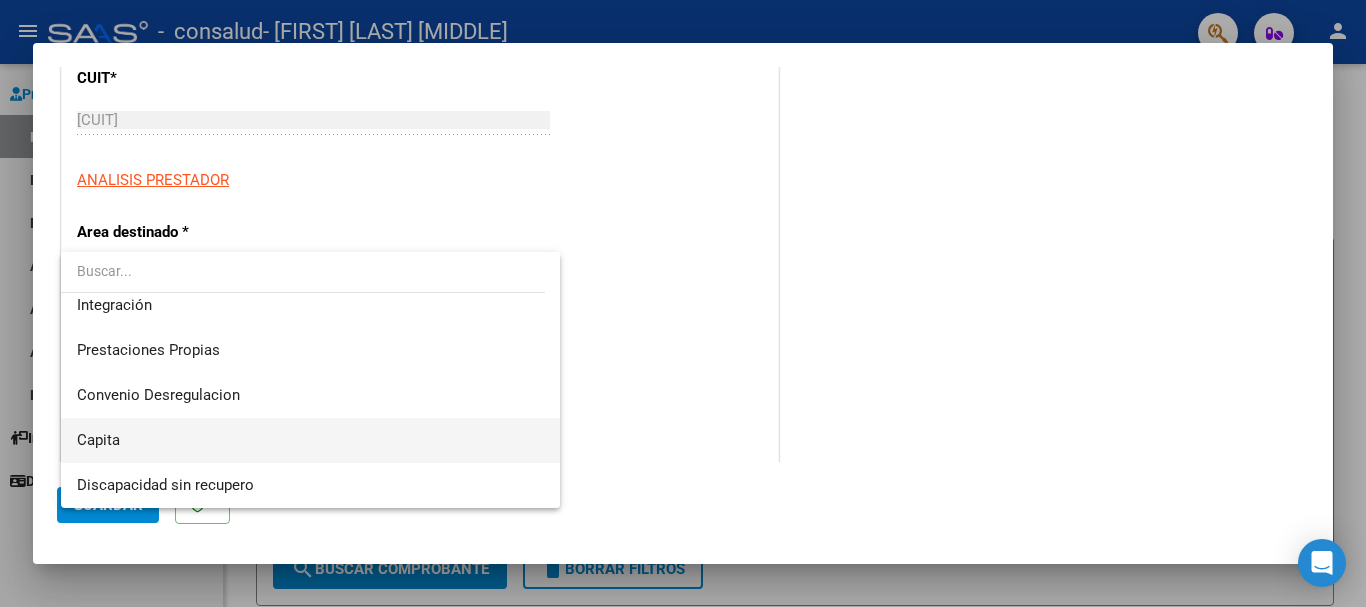 scroll, scrollTop: 49, scrollLeft: 0, axis: vertical 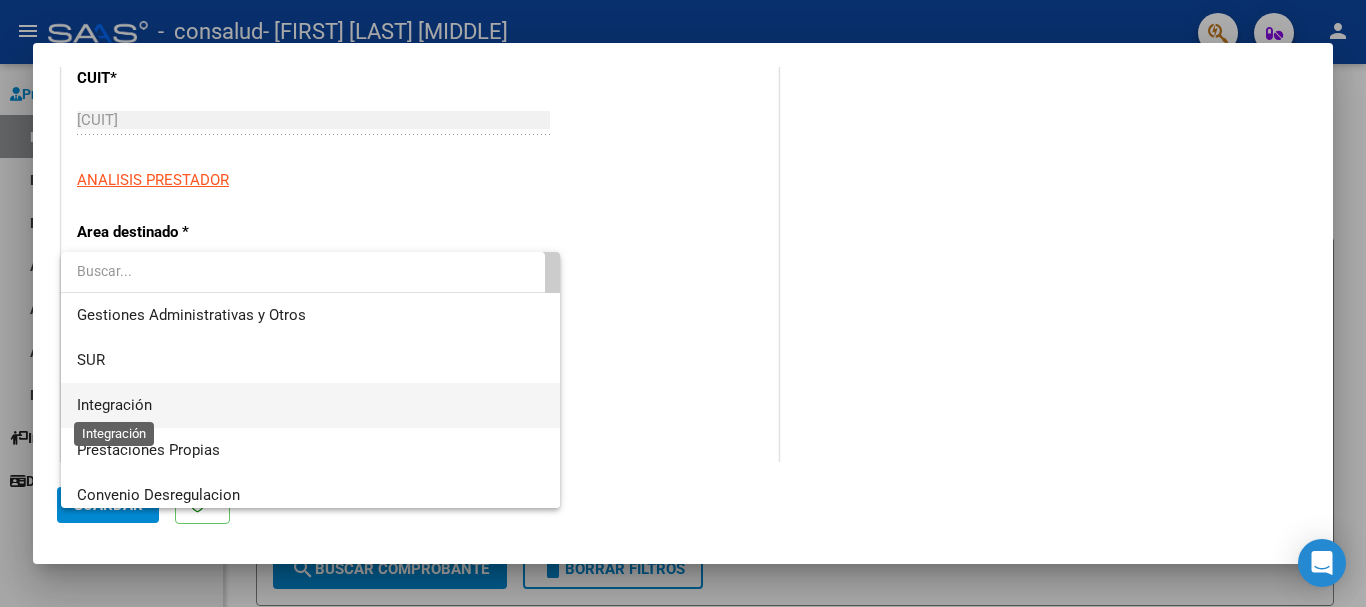 click on "Integración" at bounding box center (114, 405) 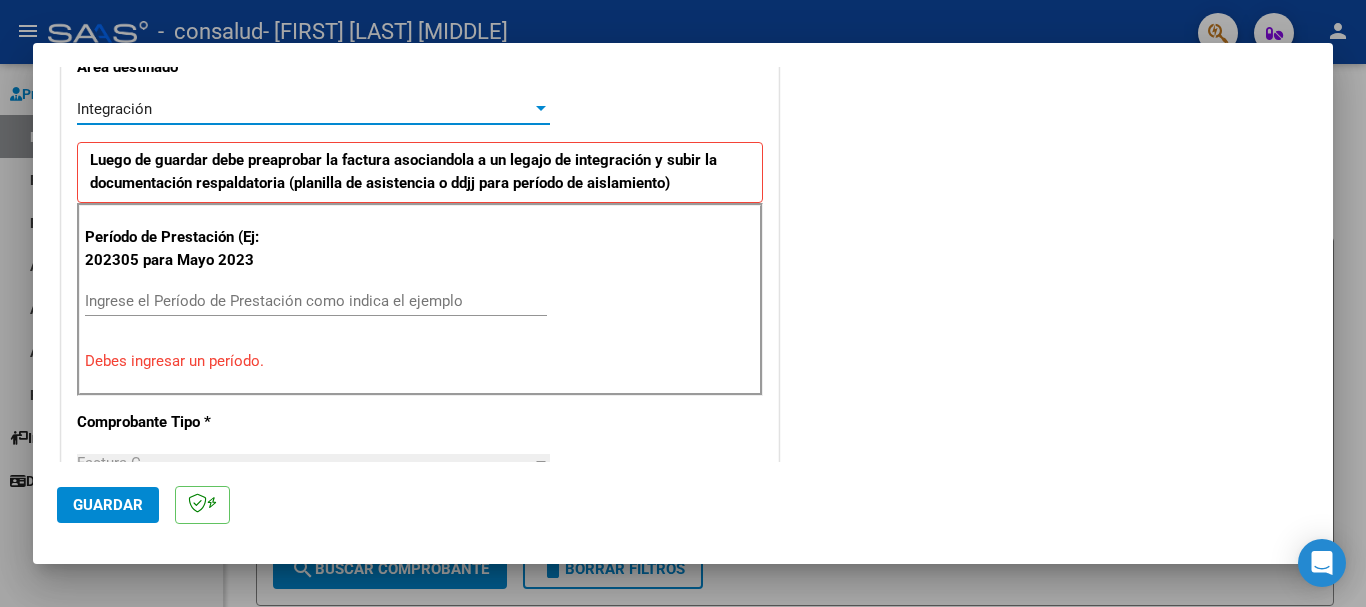 scroll, scrollTop: 480, scrollLeft: 0, axis: vertical 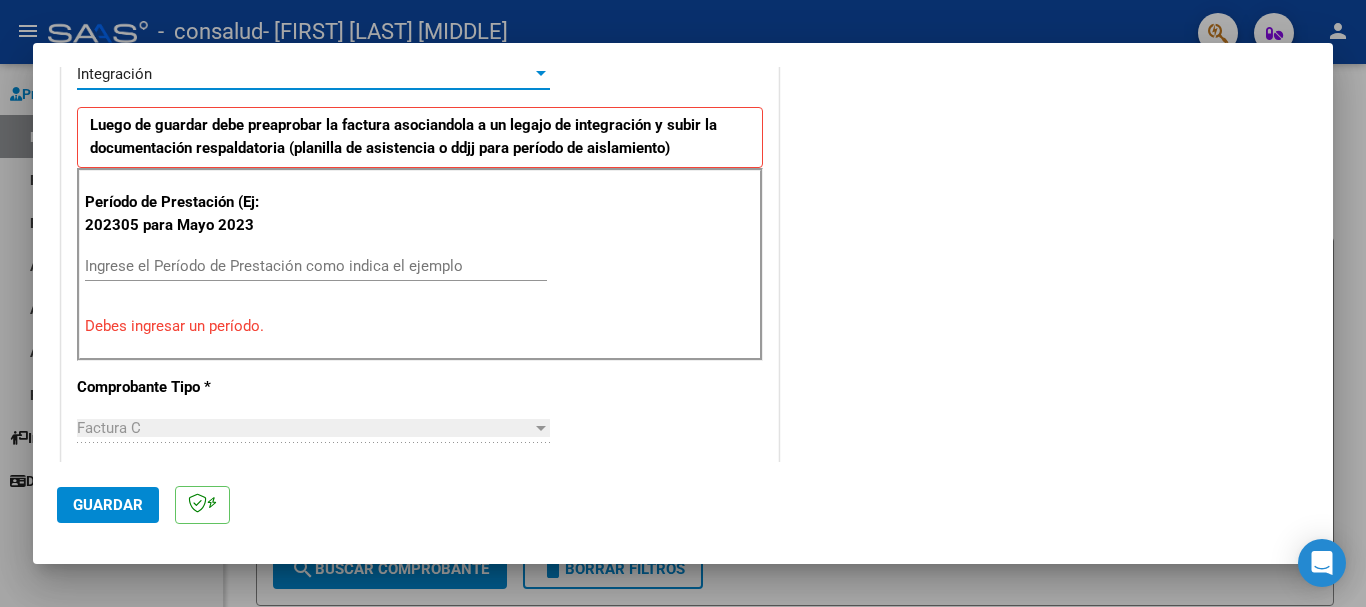 click on "Ingrese el Período de Prestación como indica el ejemplo" at bounding box center (316, 266) 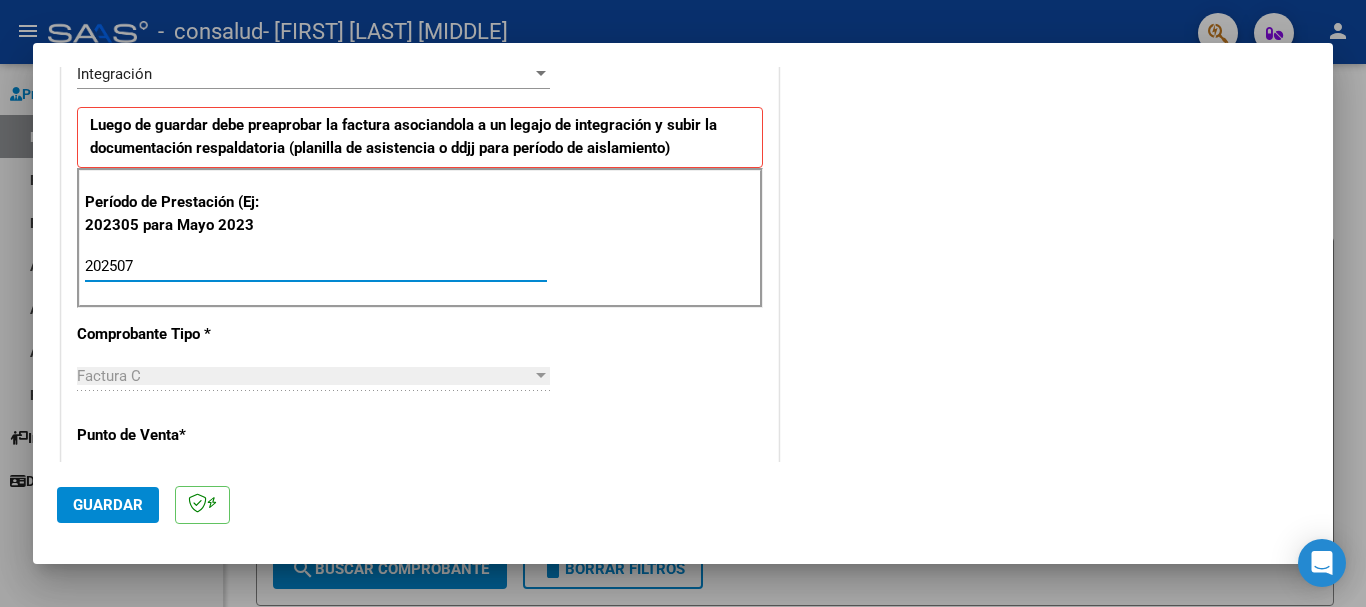 type on "202507" 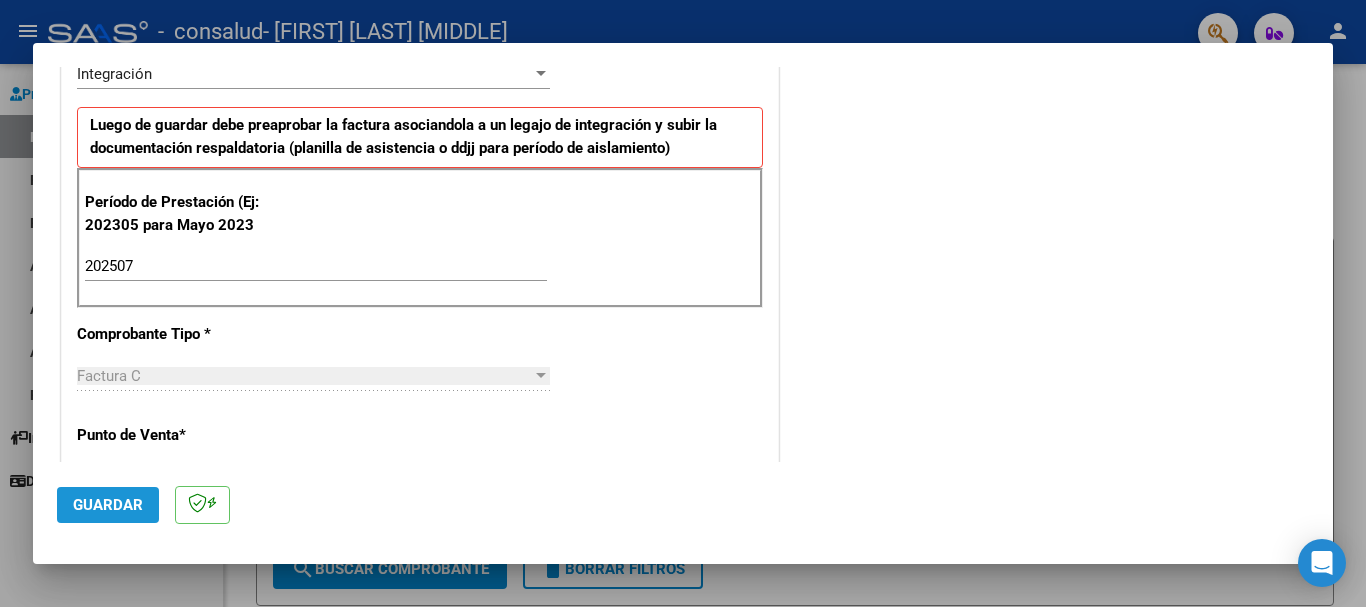 click on "Guardar" 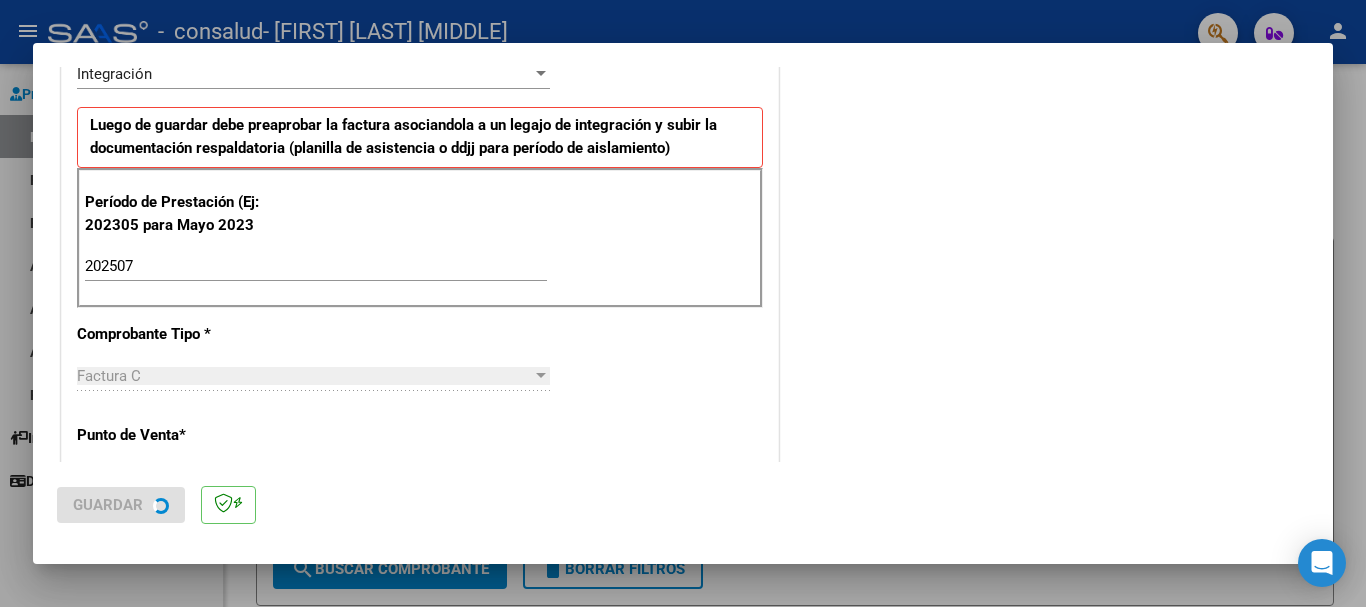 scroll, scrollTop: 0, scrollLeft: 0, axis: both 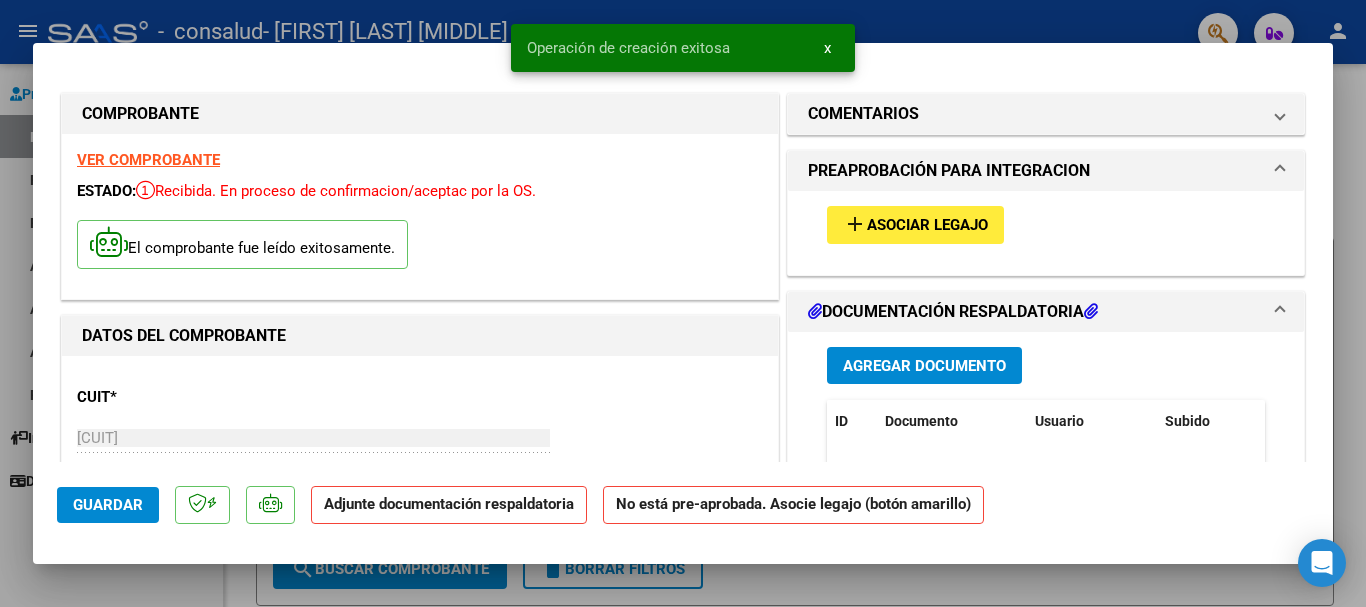 click on "Asociar Legajo" at bounding box center (927, 226) 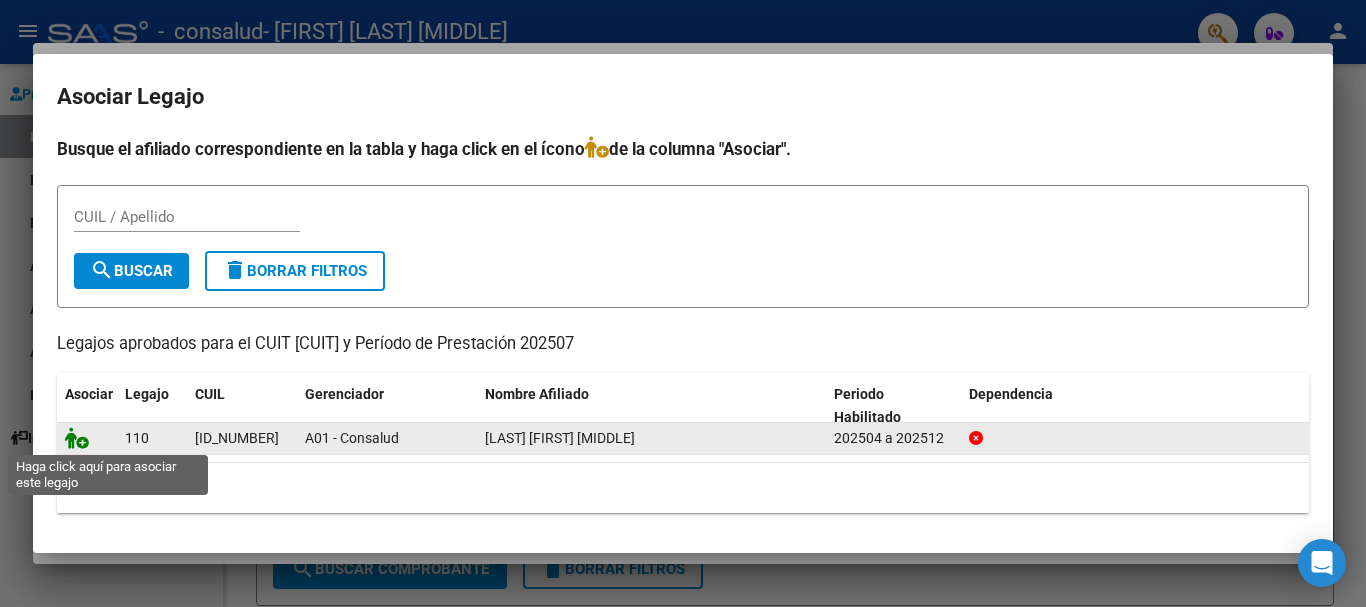 click 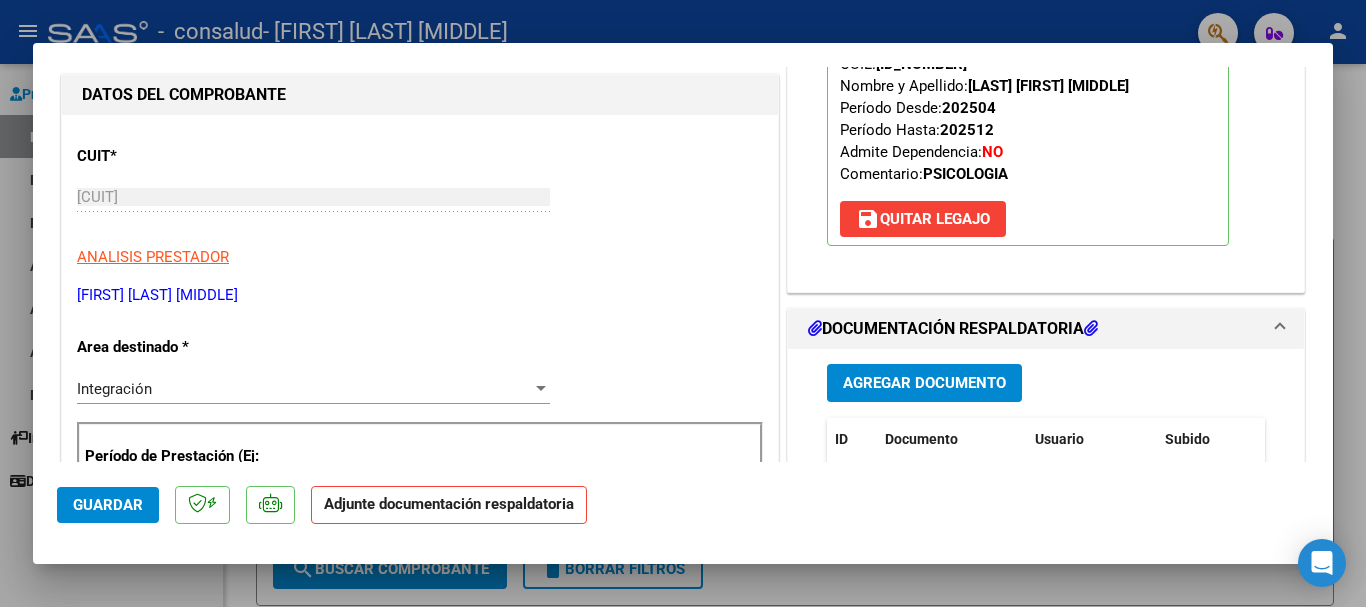 scroll, scrollTop: 300, scrollLeft: 0, axis: vertical 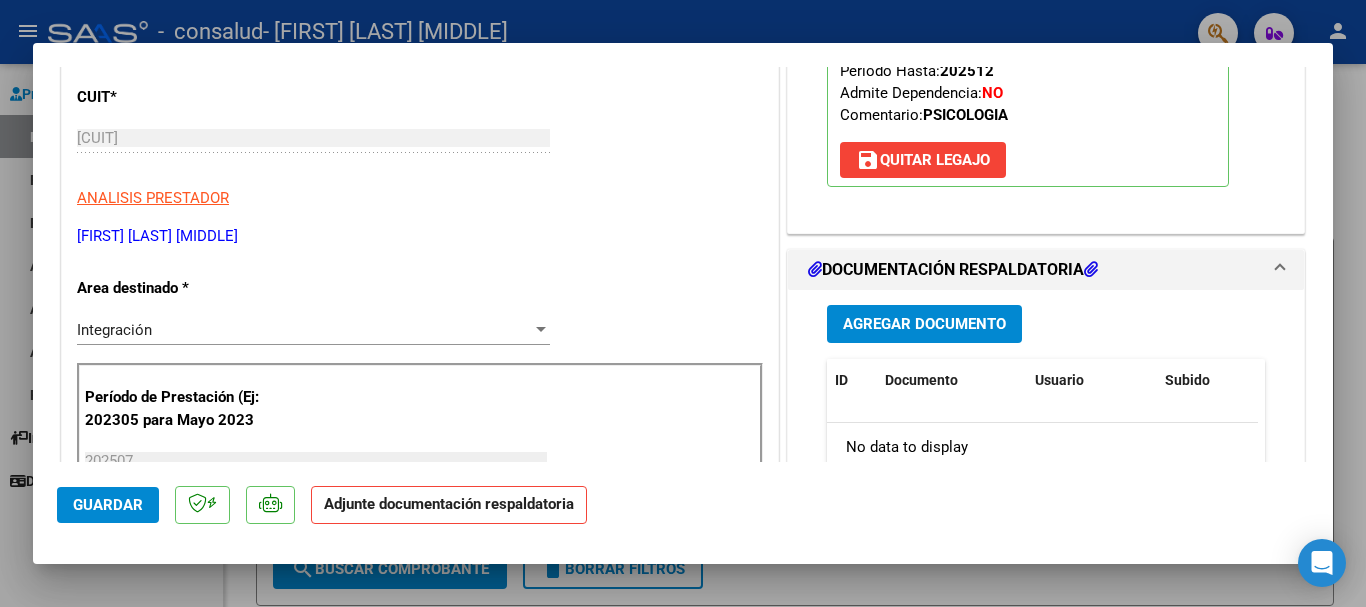 click on "Agregar Documento" at bounding box center [924, 325] 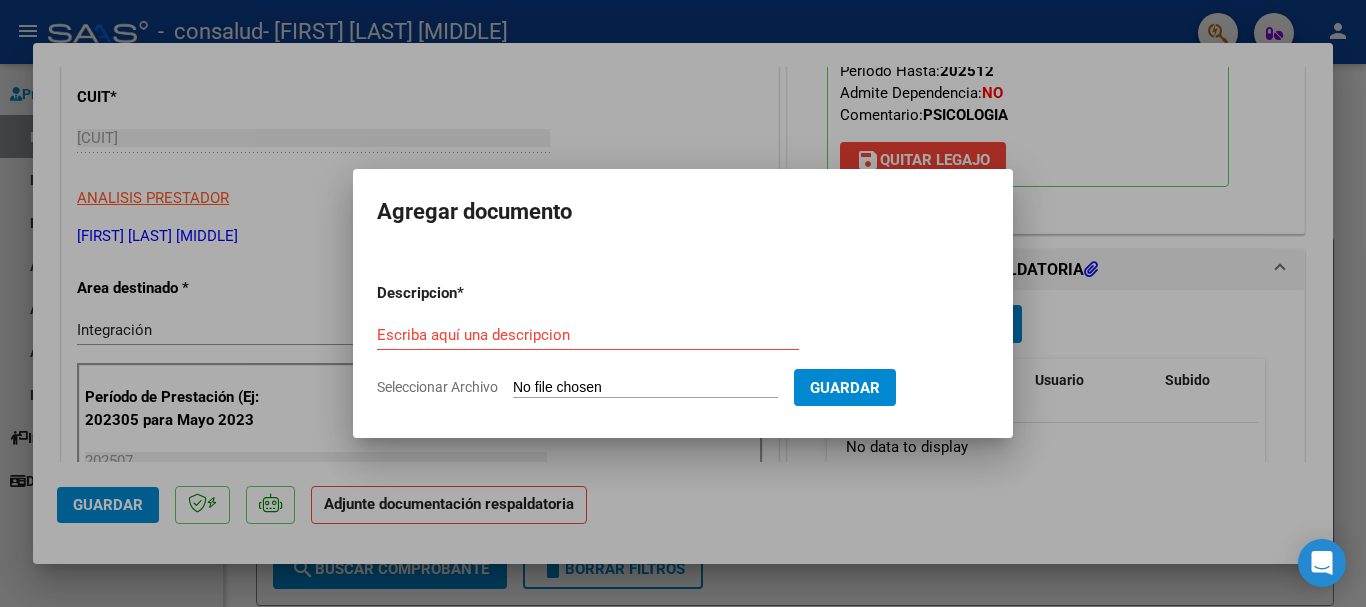 click on "Seleccionar Archivo" at bounding box center (645, 388) 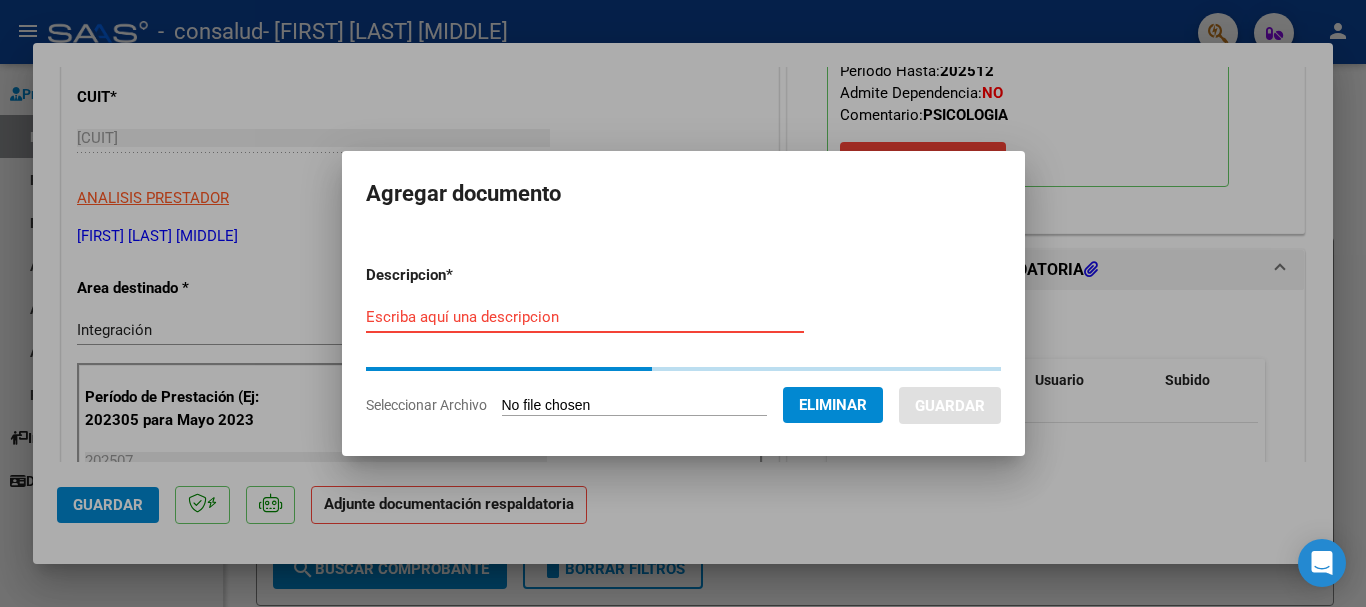 click on "Escriba aquí una descripcion" at bounding box center (585, 317) 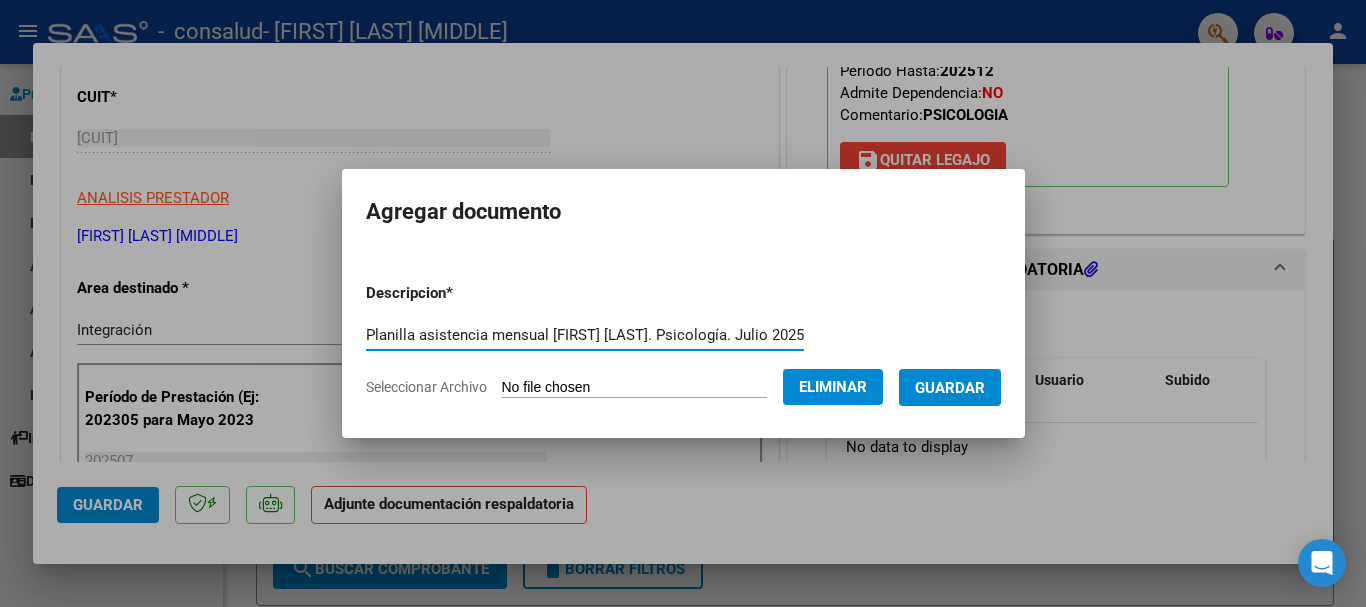 type on "Planilla asistencia mensual LAUTARO MIÑO. Psicología. Julio 2025" 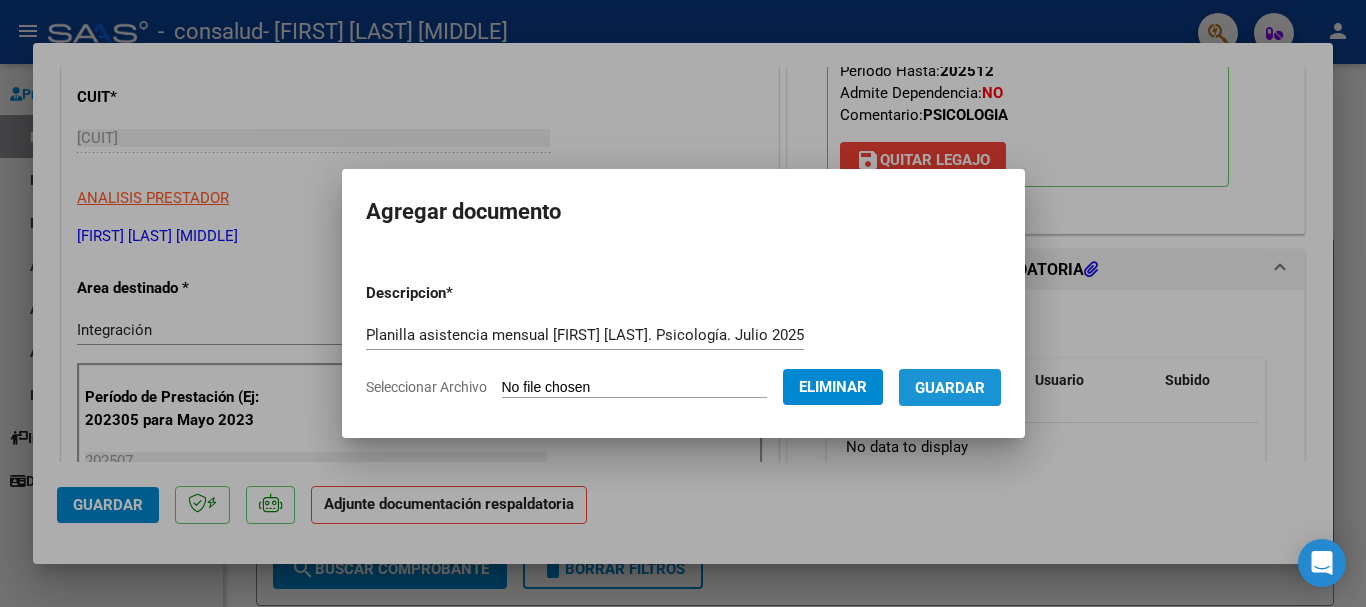 click on "Guardar" at bounding box center [950, 388] 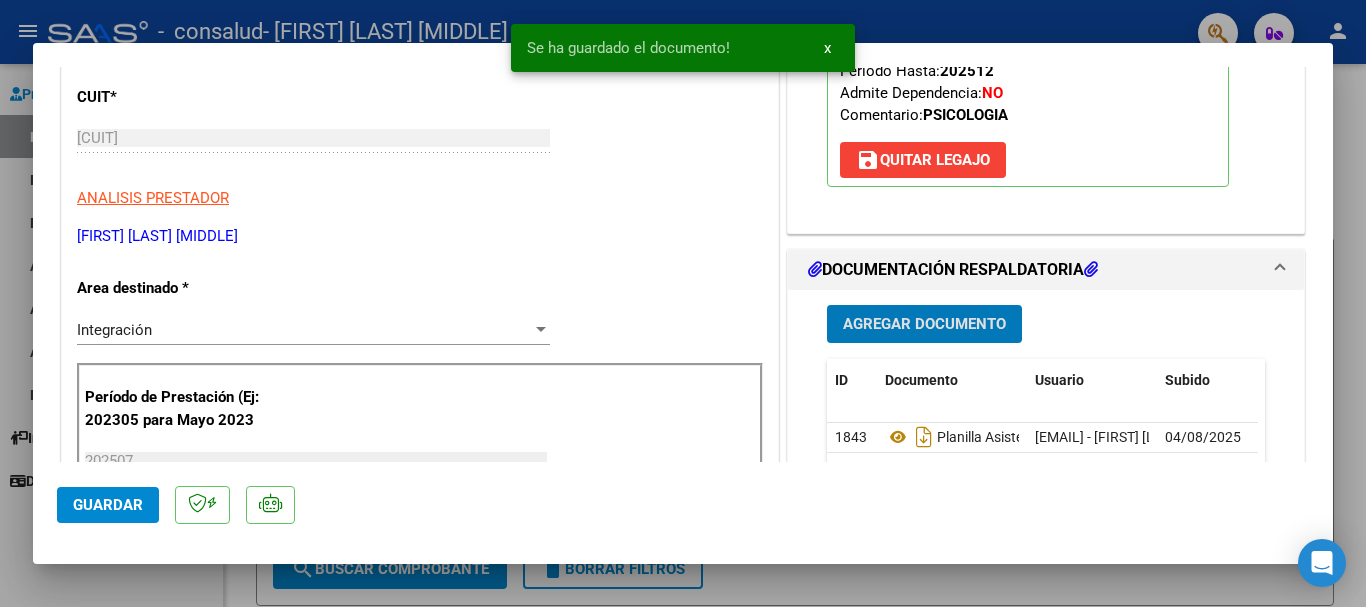 click on "Guardar" 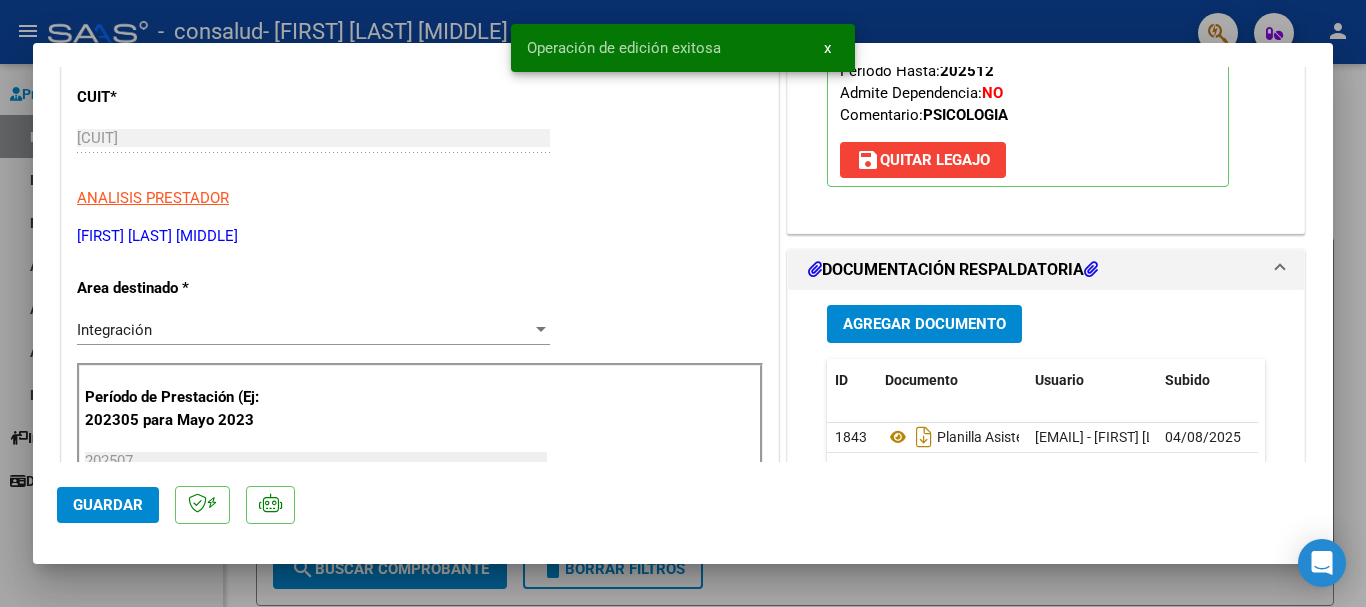 type 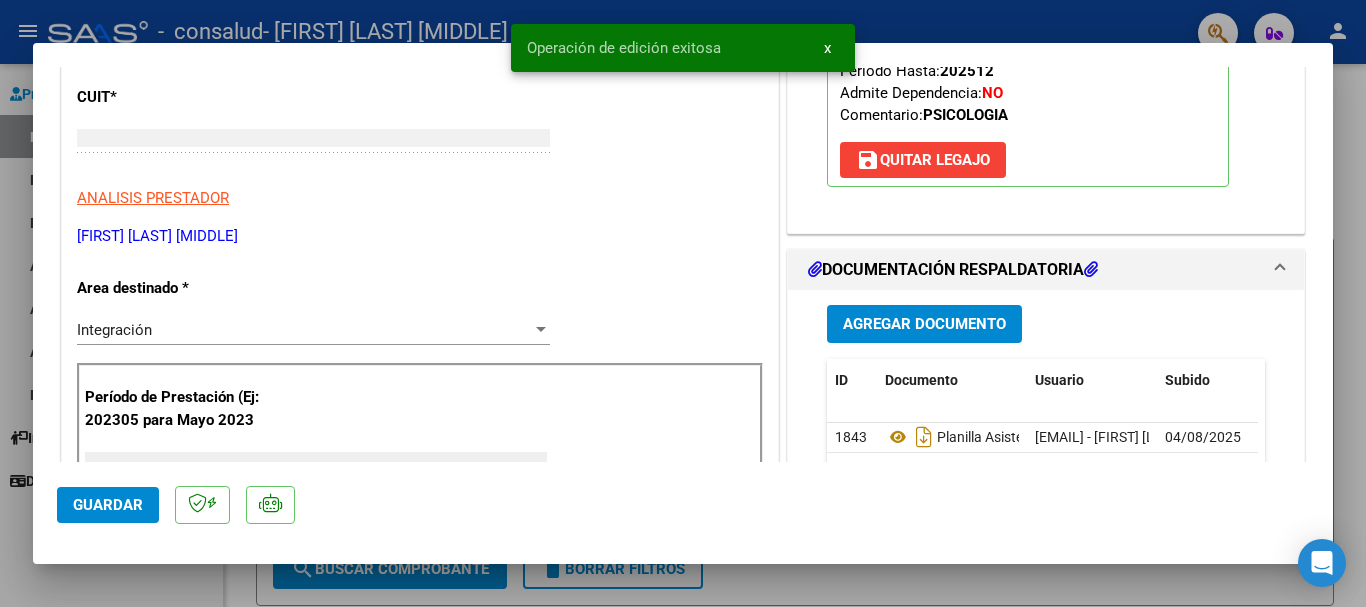 scroll, scrollTop: 239, scrollLeft: 0, axis: vertical 